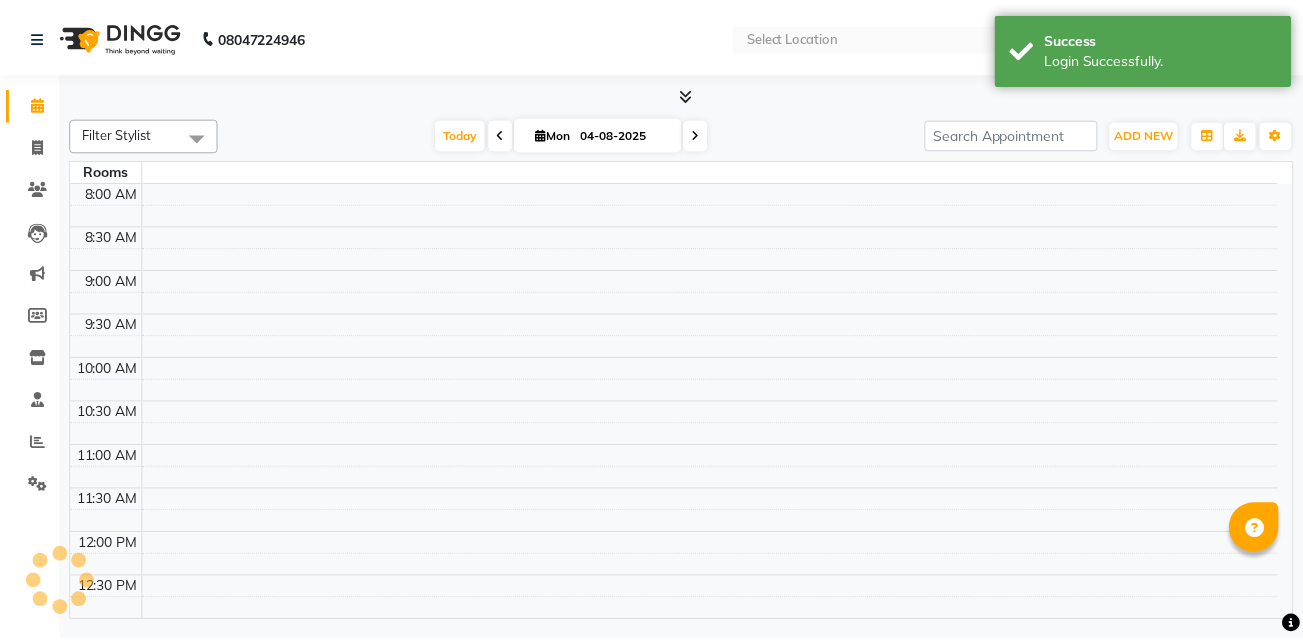 scroll, scrollTop: 0, scrollLeft: 0, axis: both 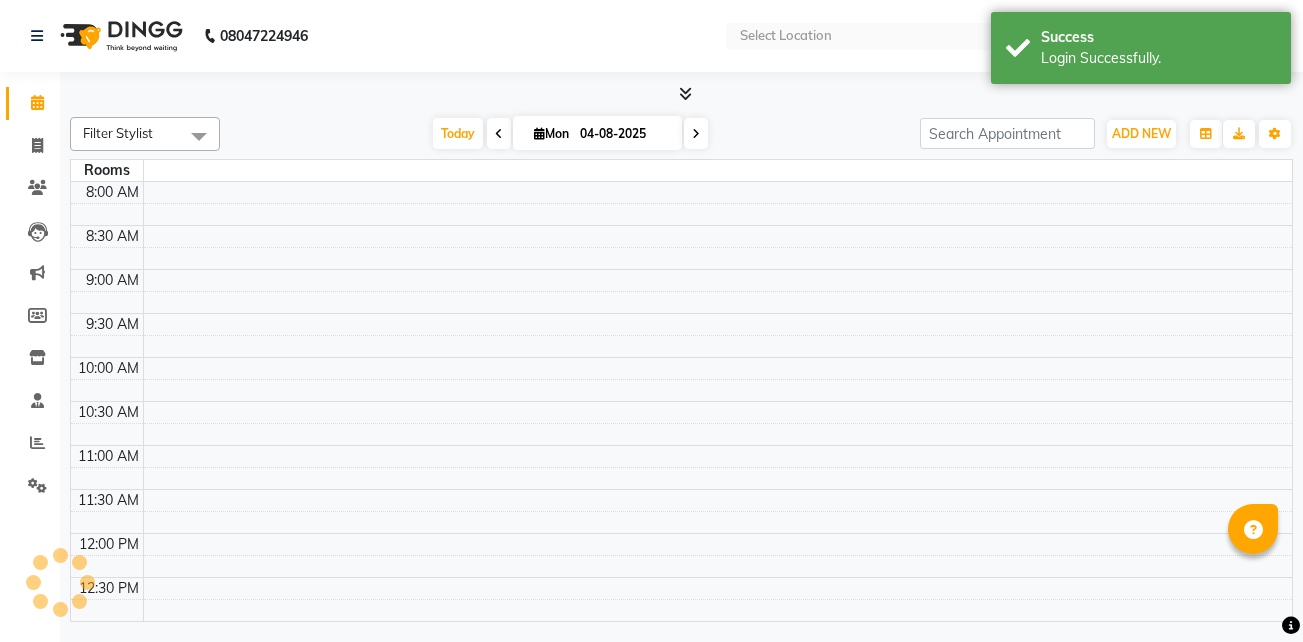 select on "en" 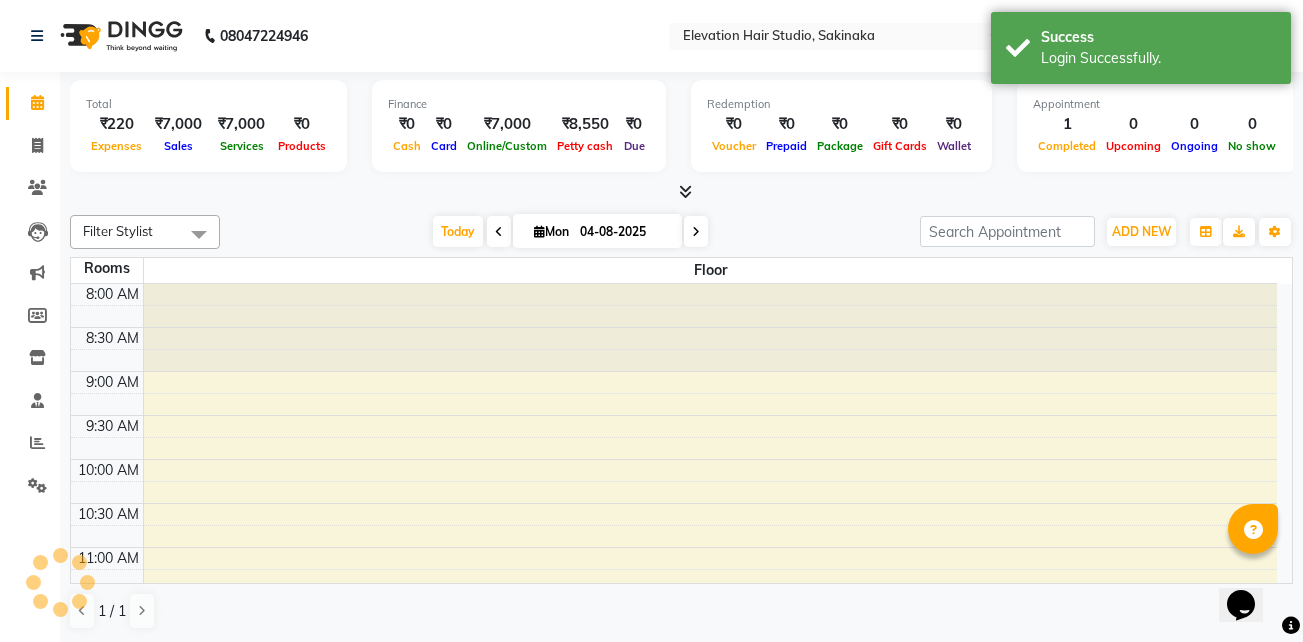 scroll, scrollTop: 0, scrollLeft: 0, axis: both 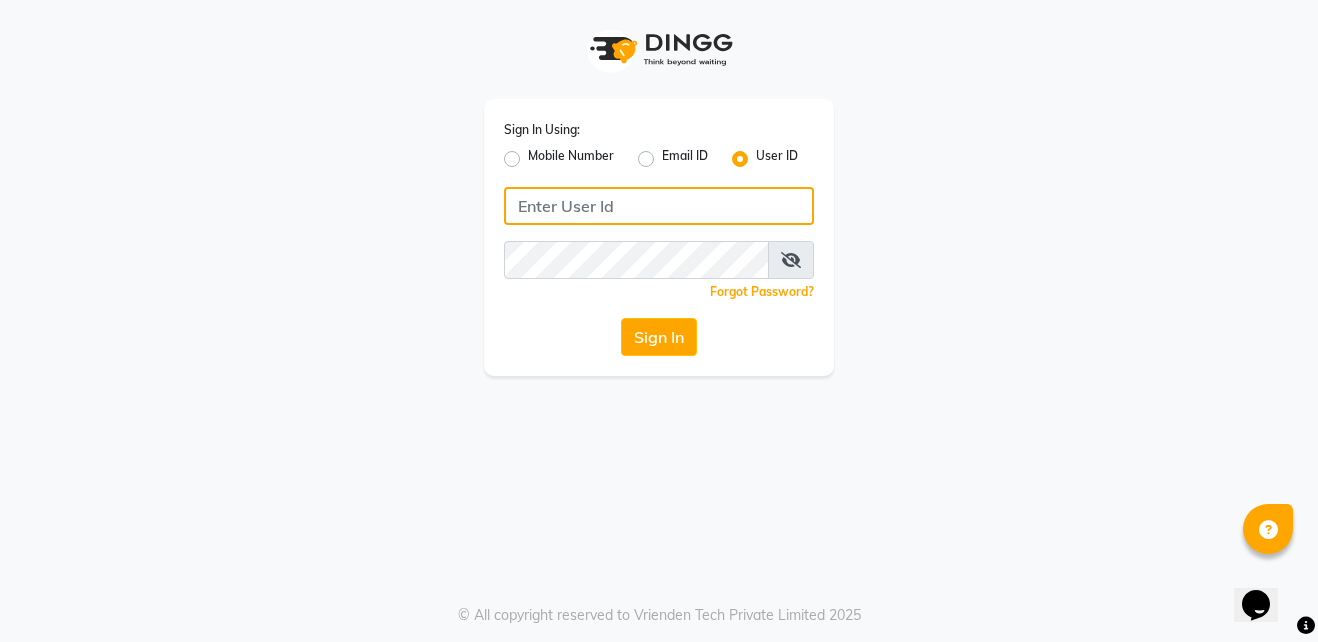 type on "shahid" 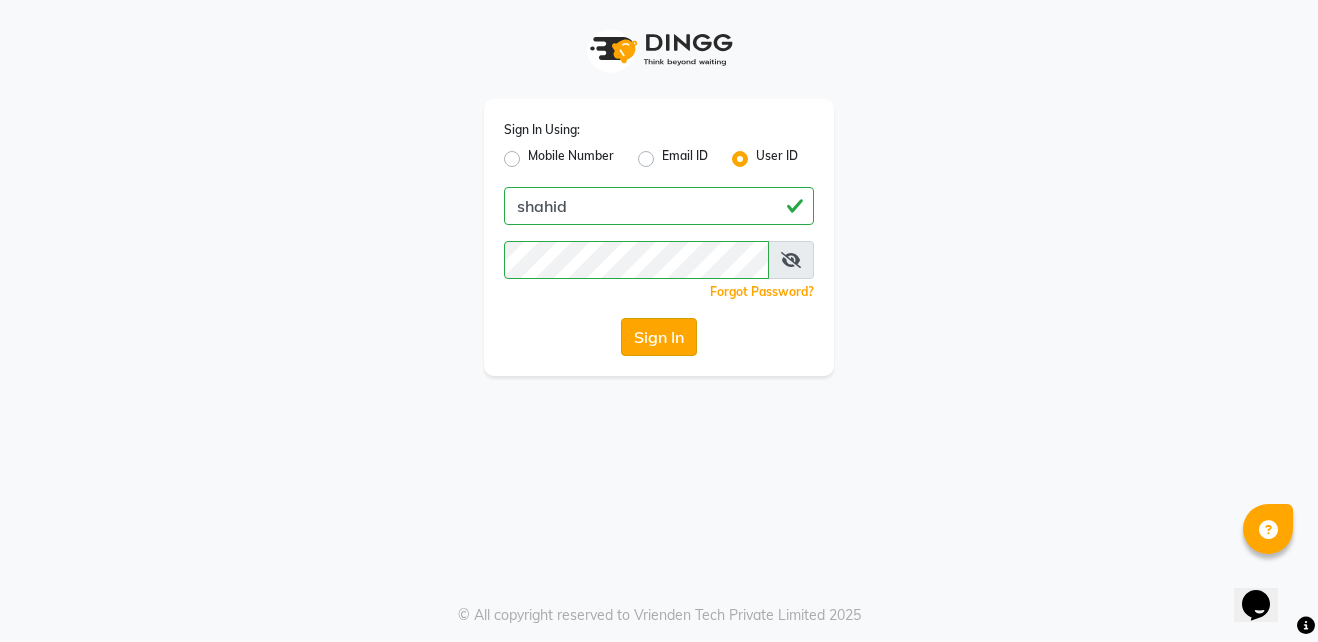 click on "Sign In" 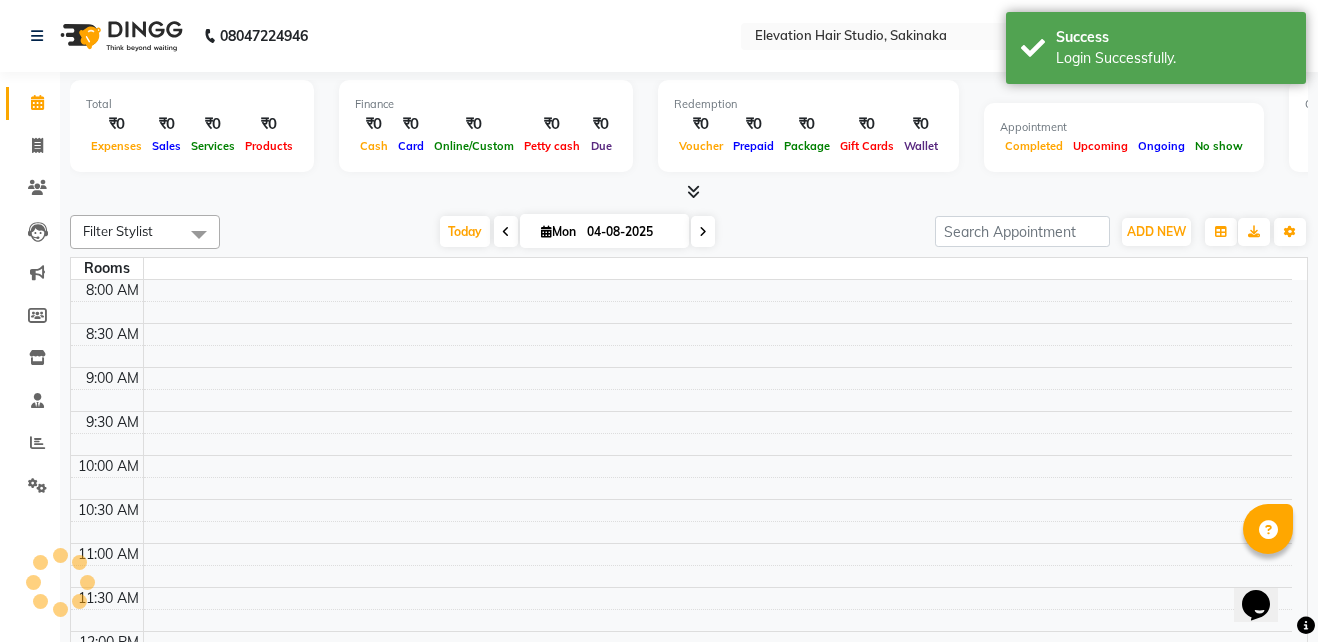 select on "en" 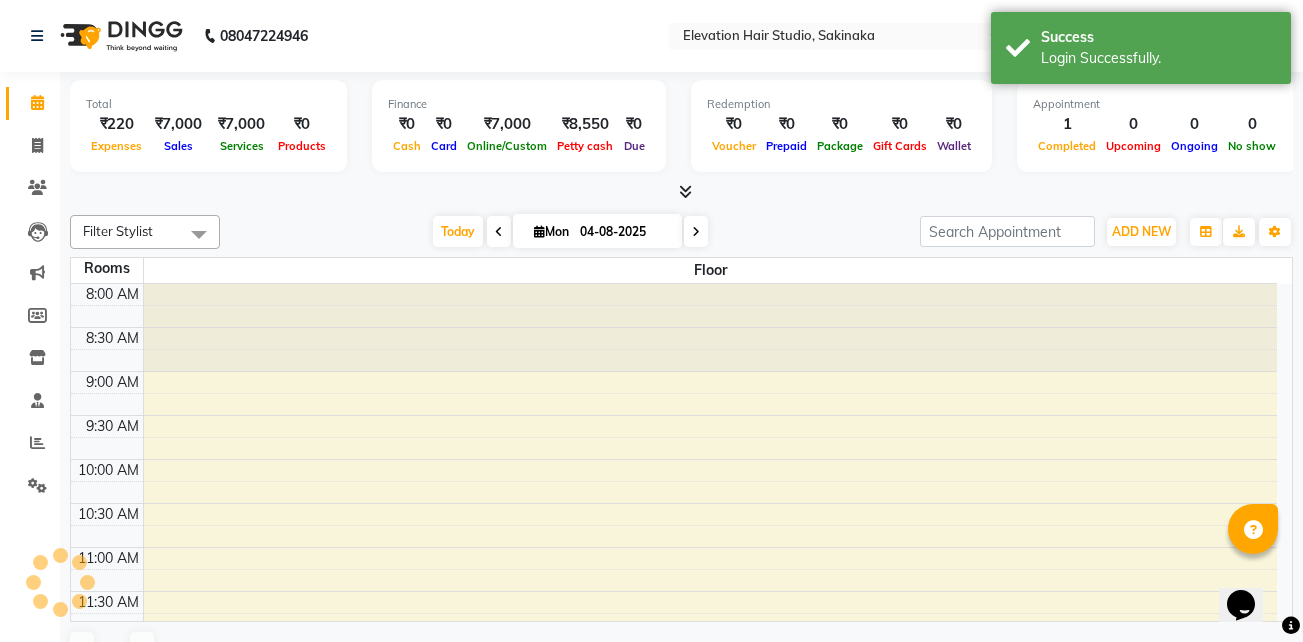 scroll, scrollTop: 0, scrollLeft: 0, axis: both 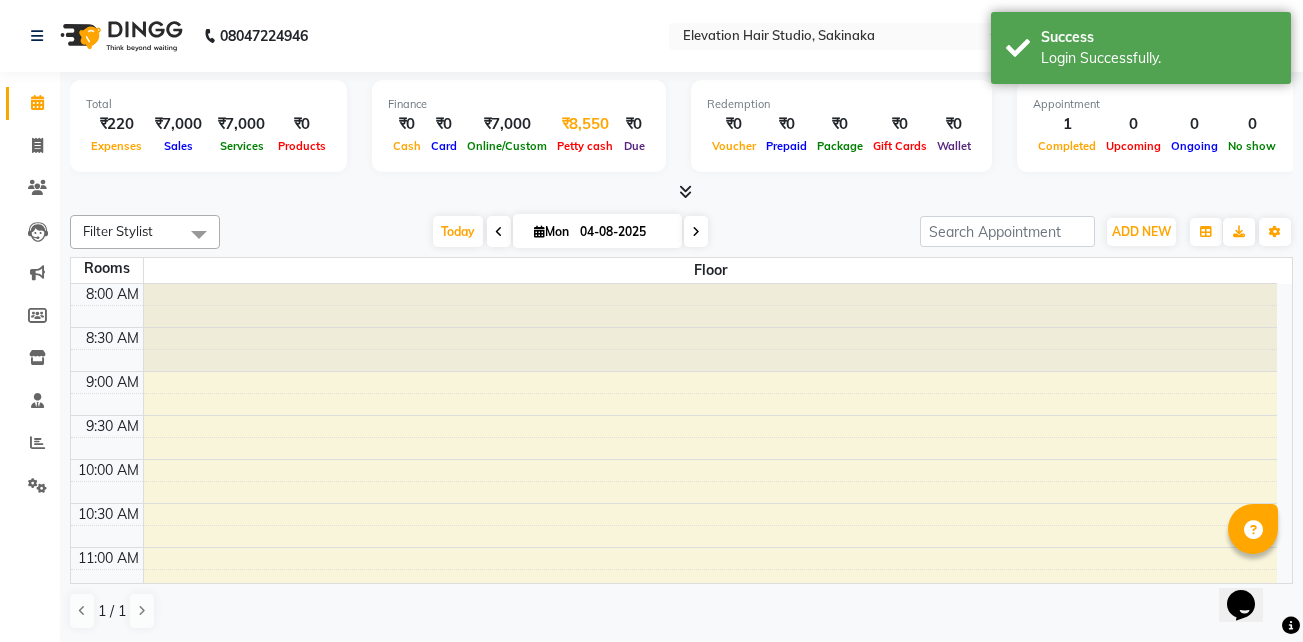 click on "₹8,550" at bounding box center [585, 124] 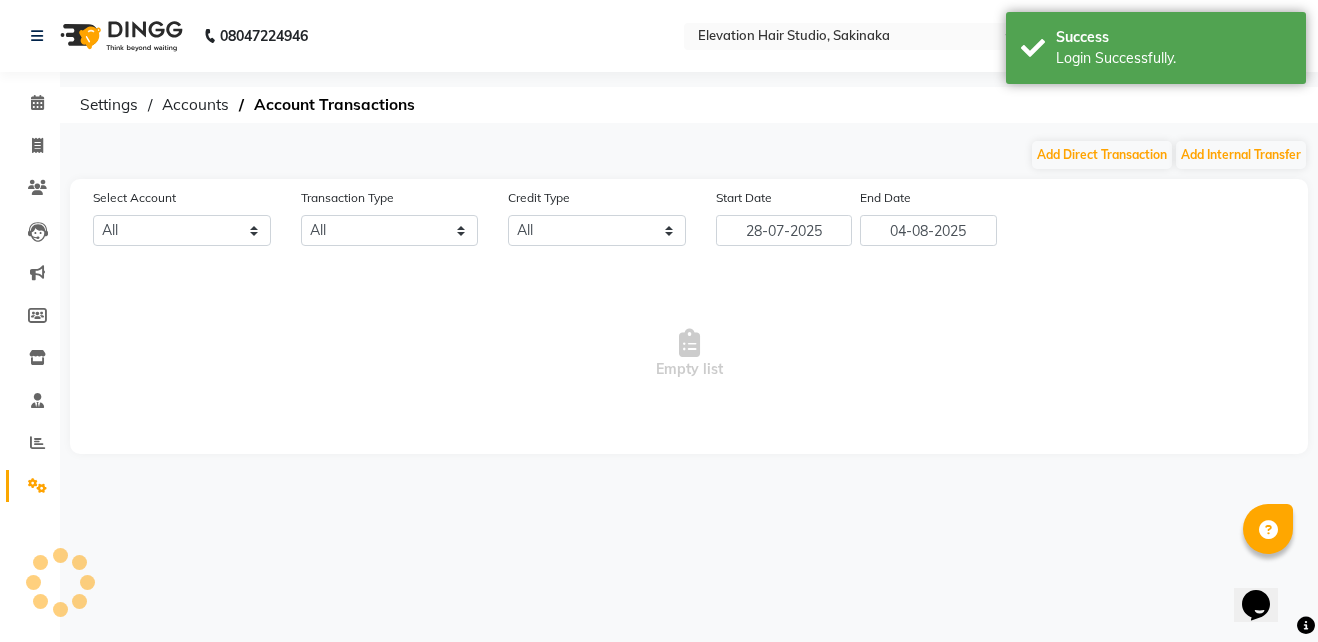 select on "3831" 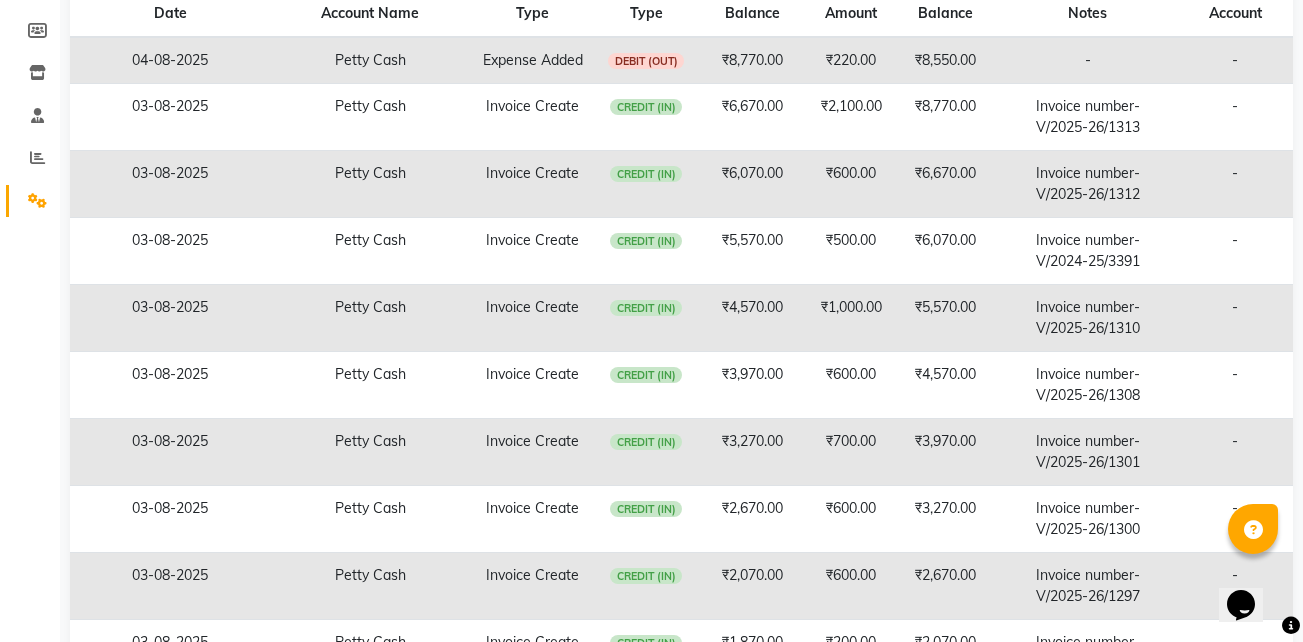 scroll, scrollTop: 440, scrollLeft: 0, axis: vertical 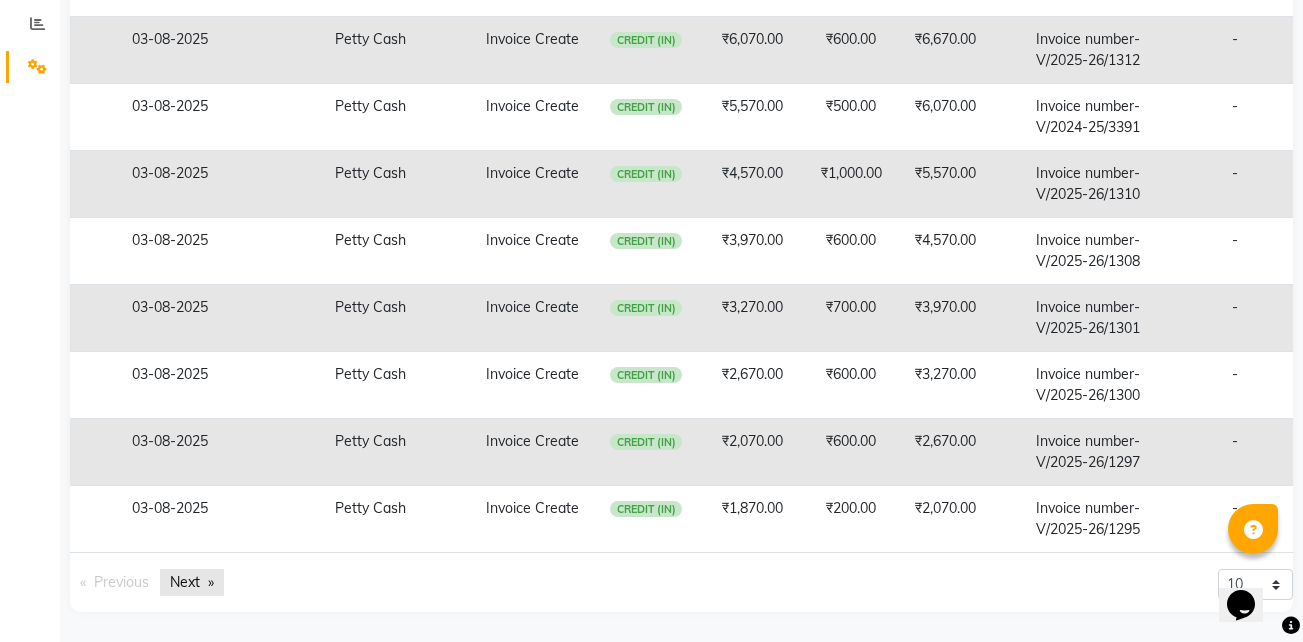 click on "Next  page" 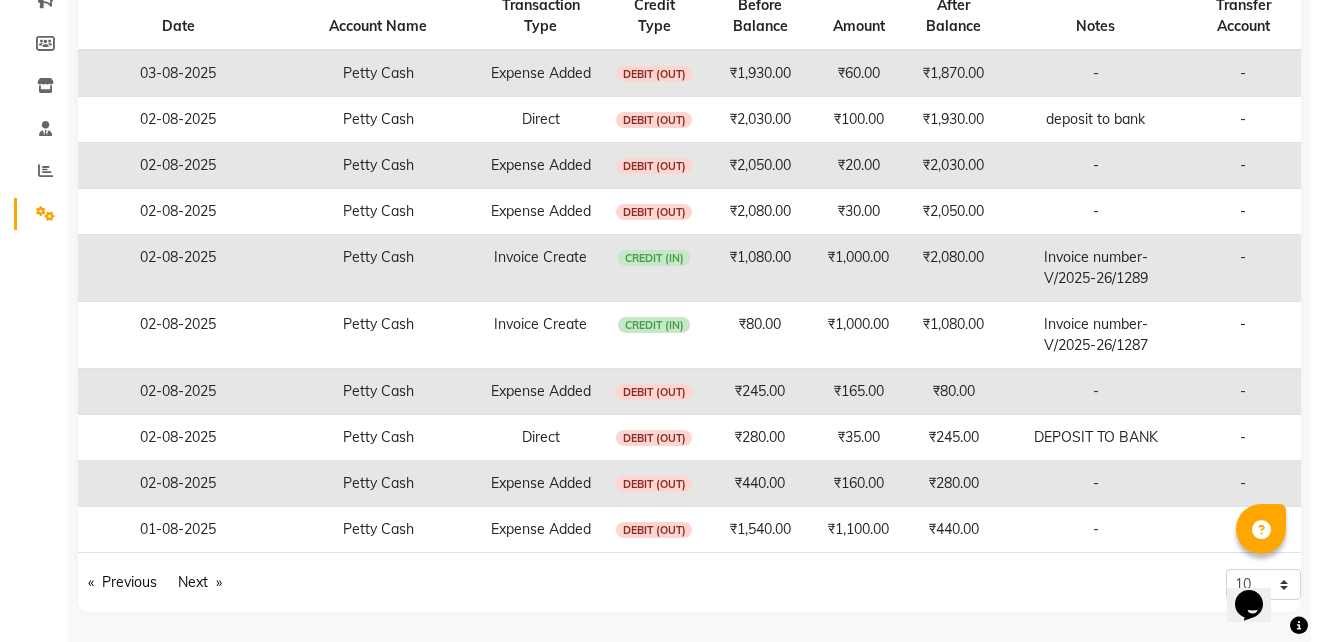 scroll, scrollTop: 0, scrollLeft: 0, axis: both 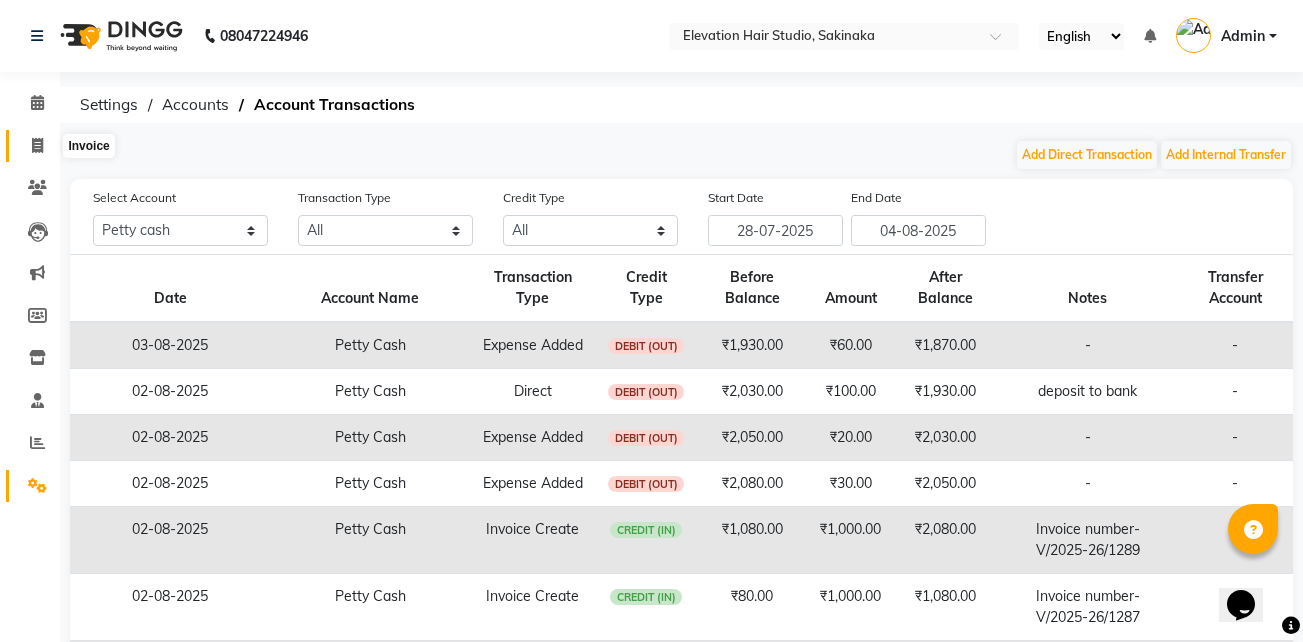 click 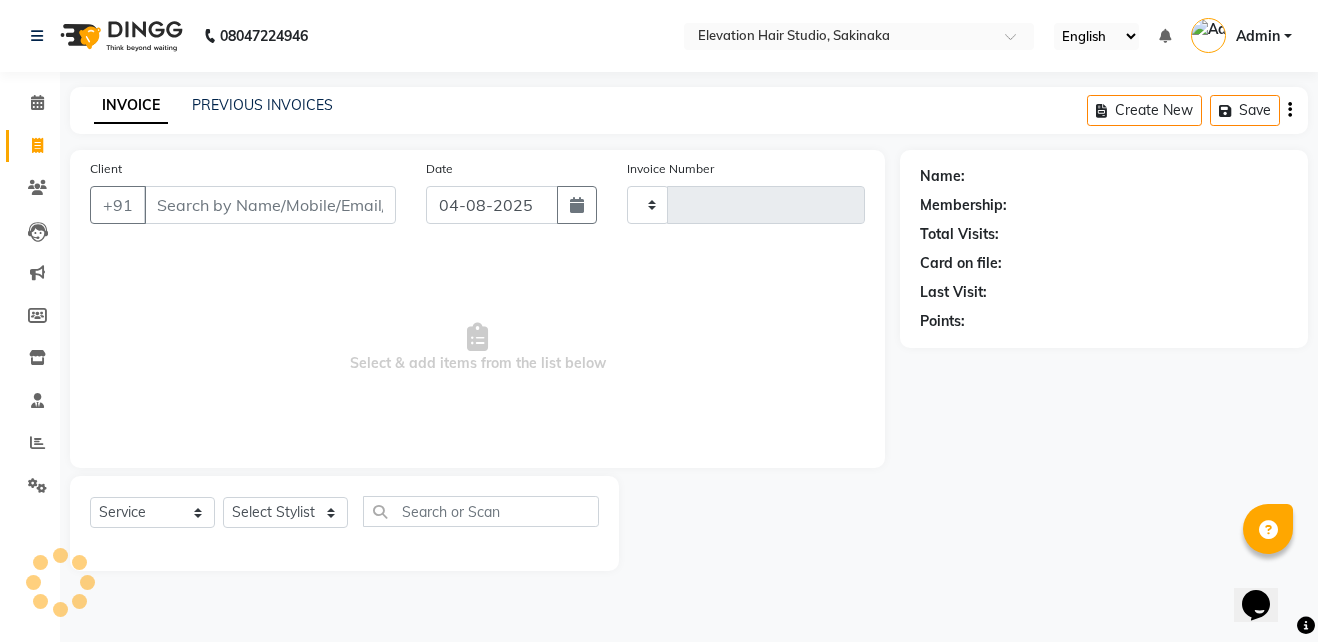 type on "1320" 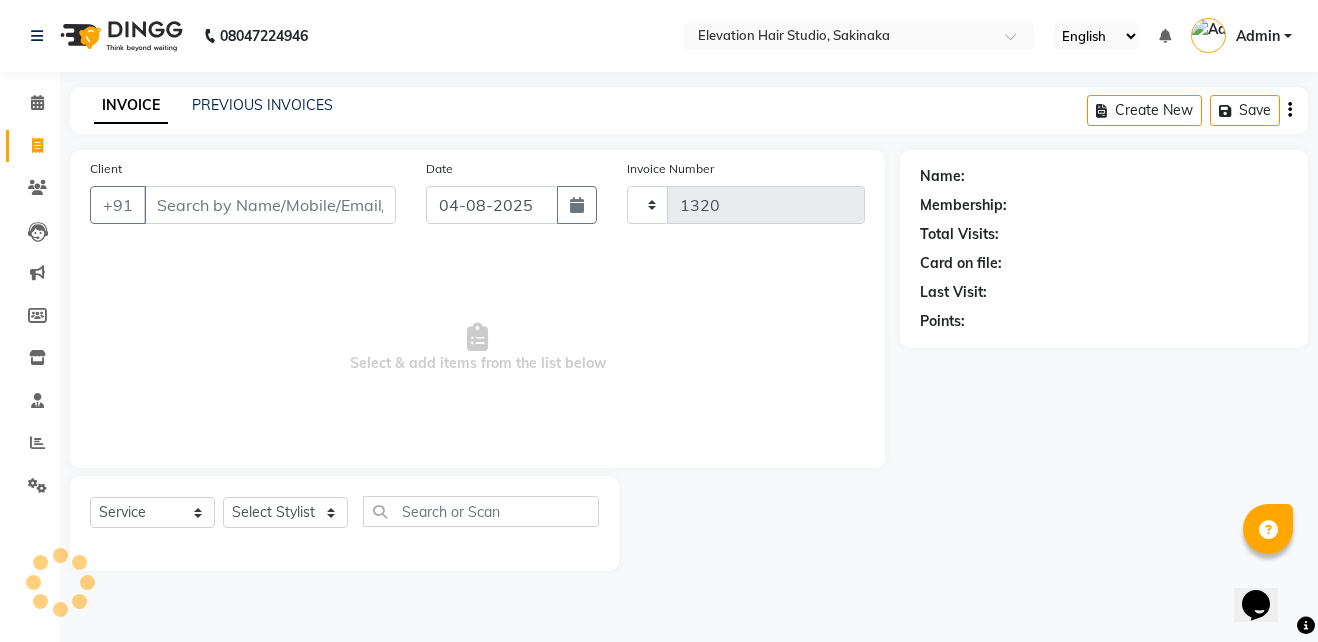 select on "4949" 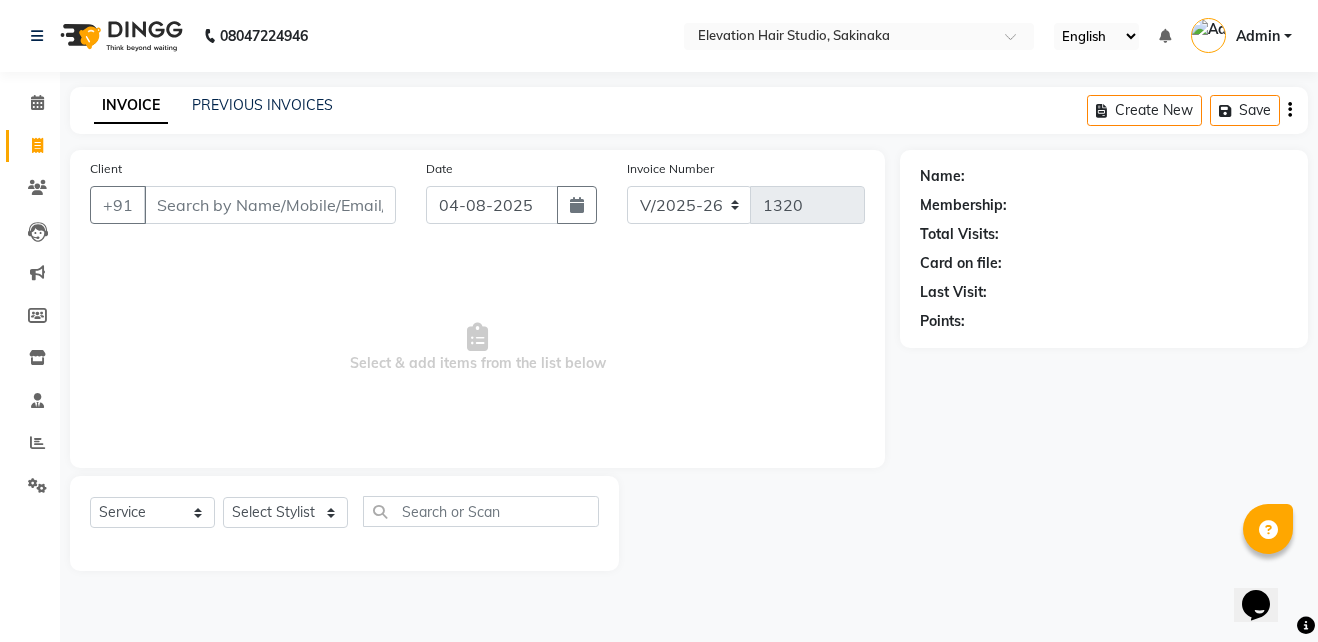 click on "Settings" 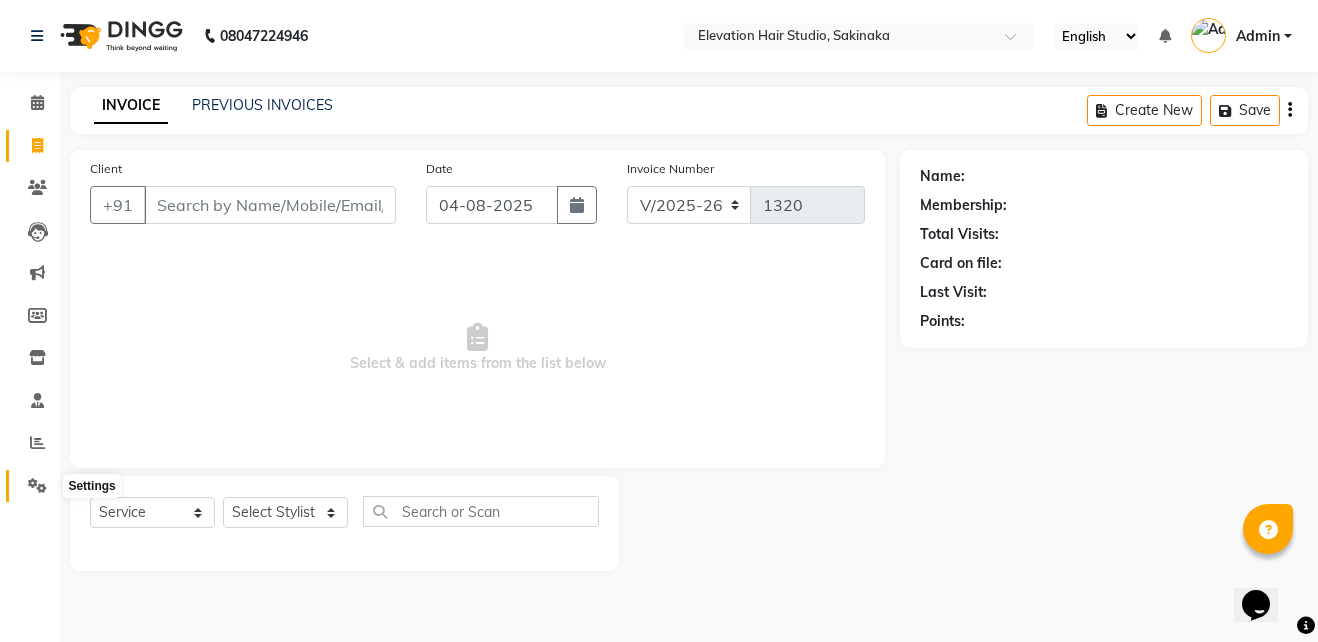 click 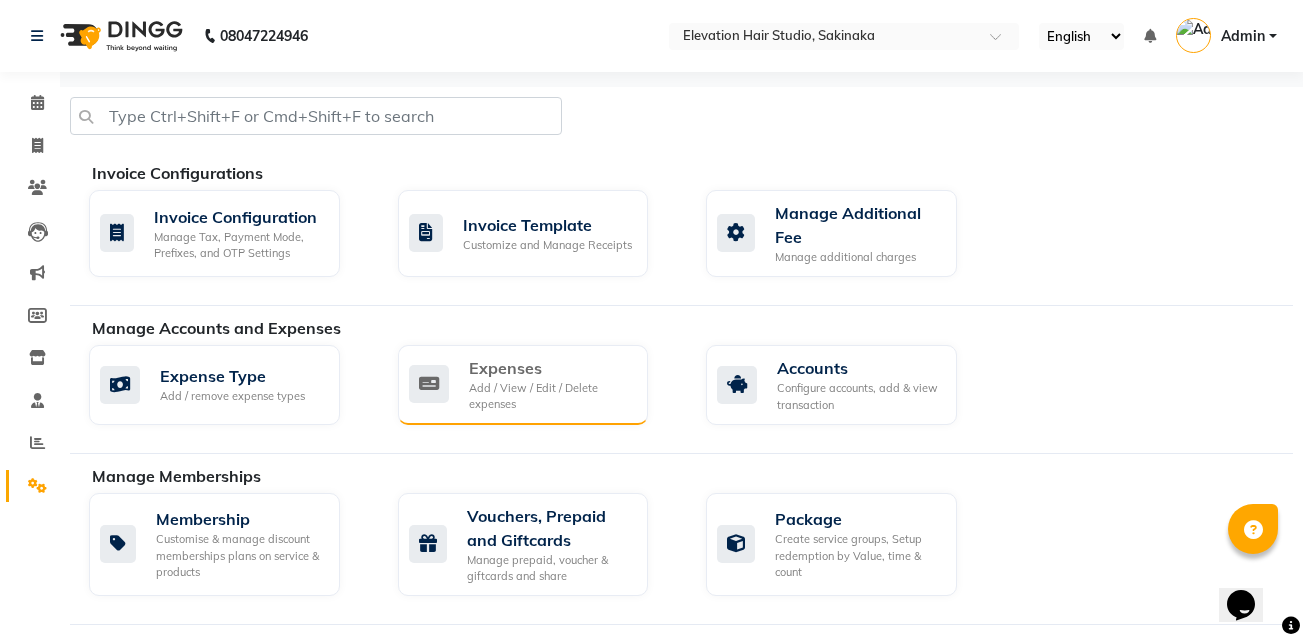 click on "Expenses" 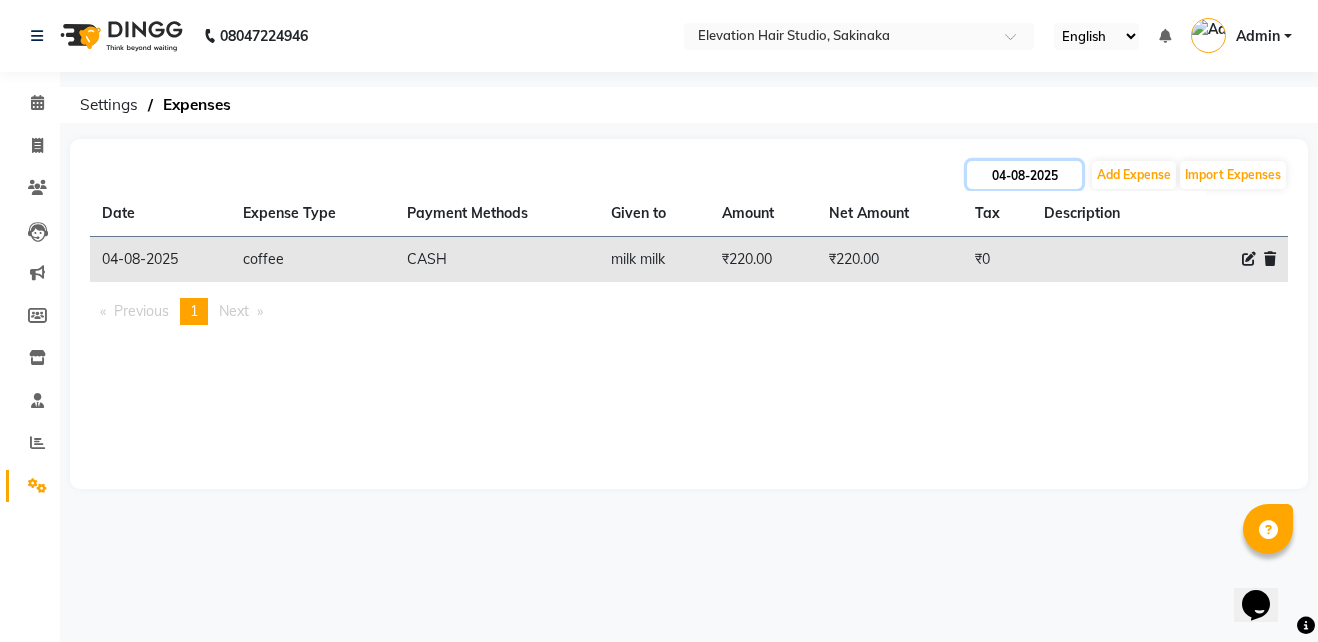 click on "04-08-2025" 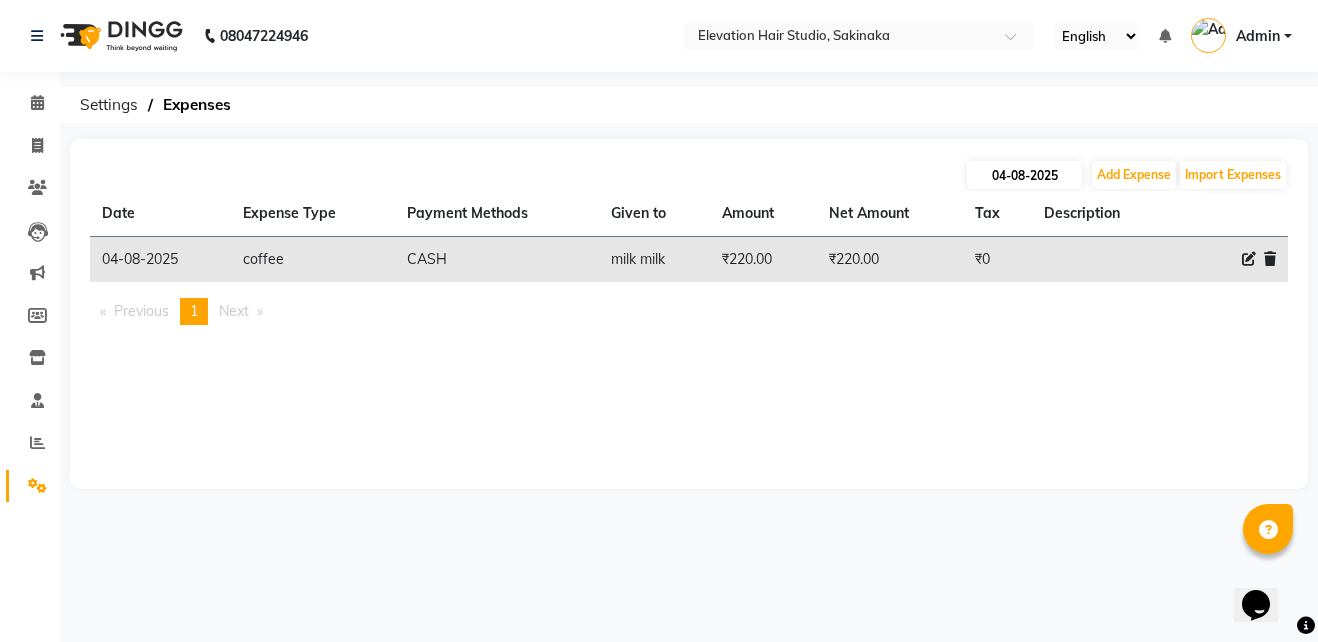 select on "8" 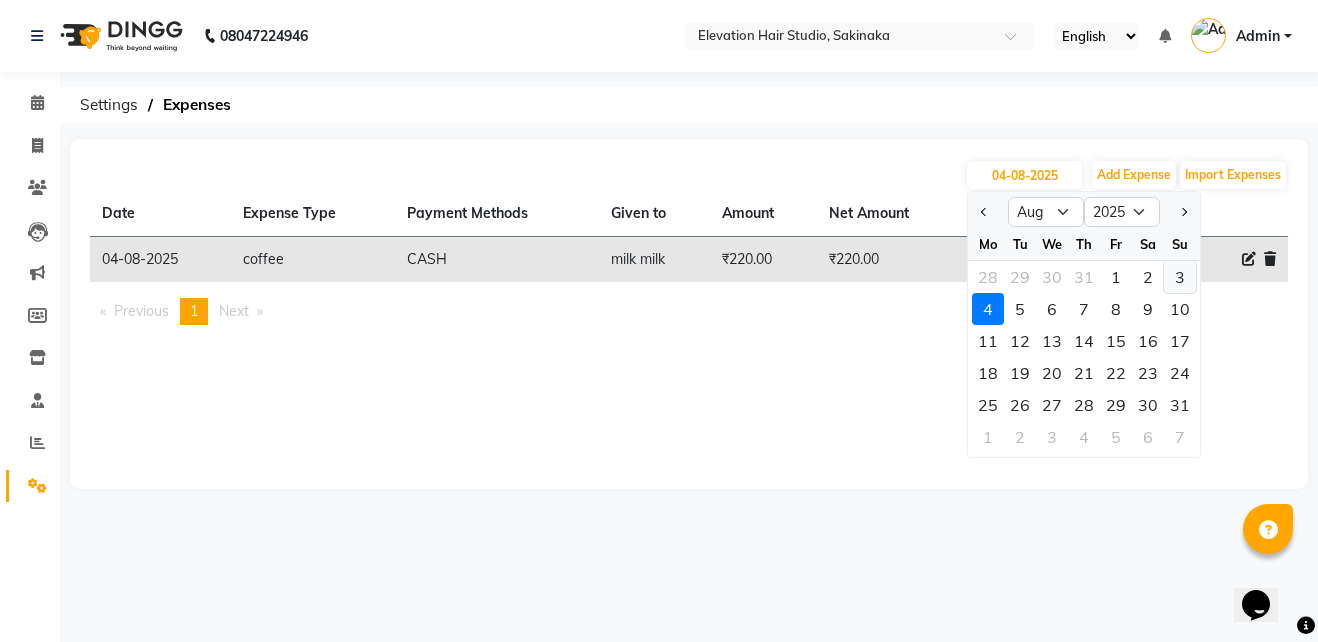 click on "3" 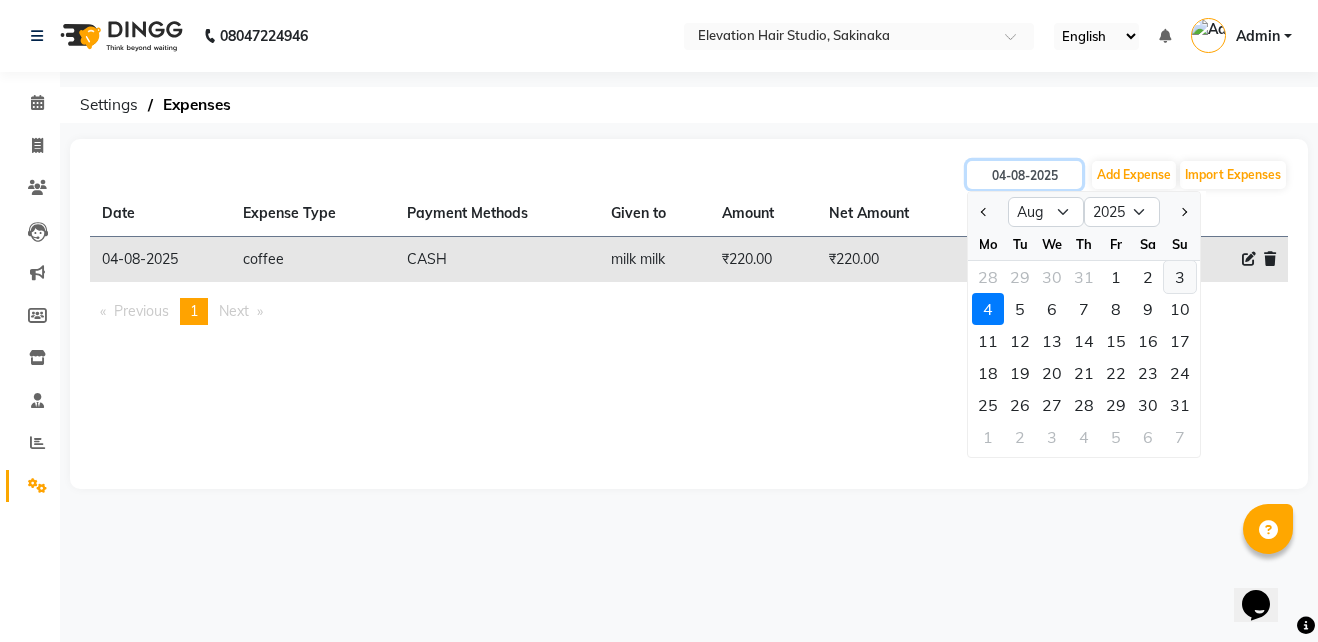 type on "03-08-2025" 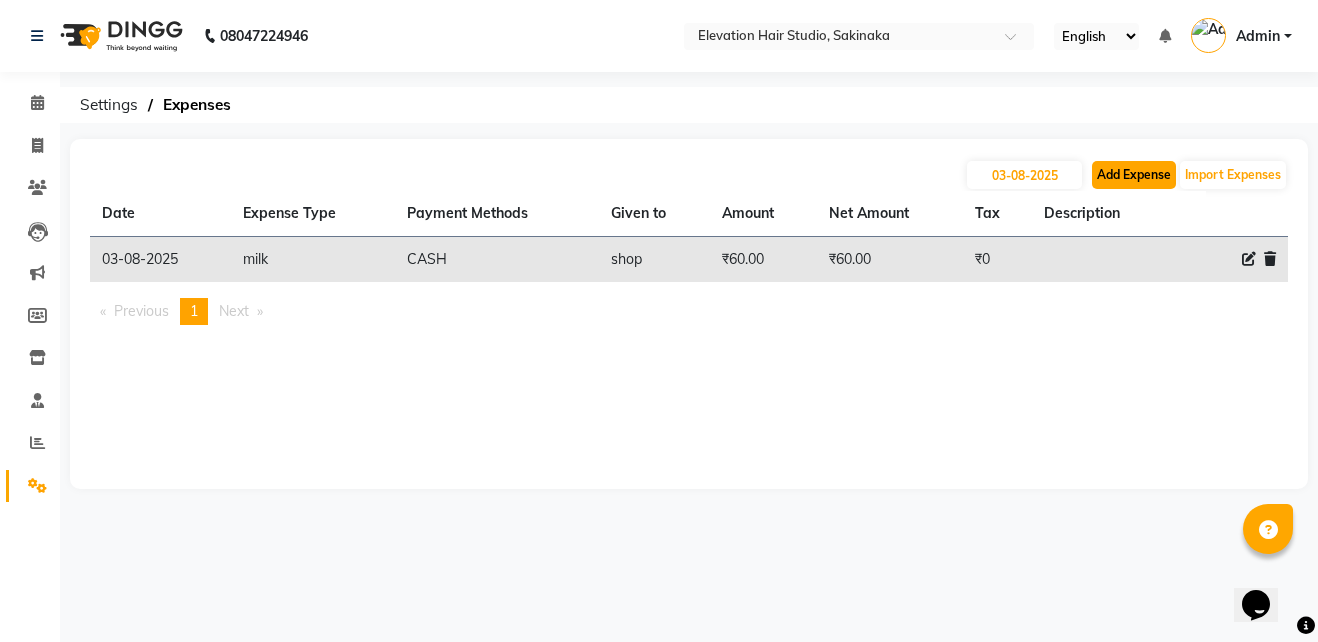 click on "Add Expense" 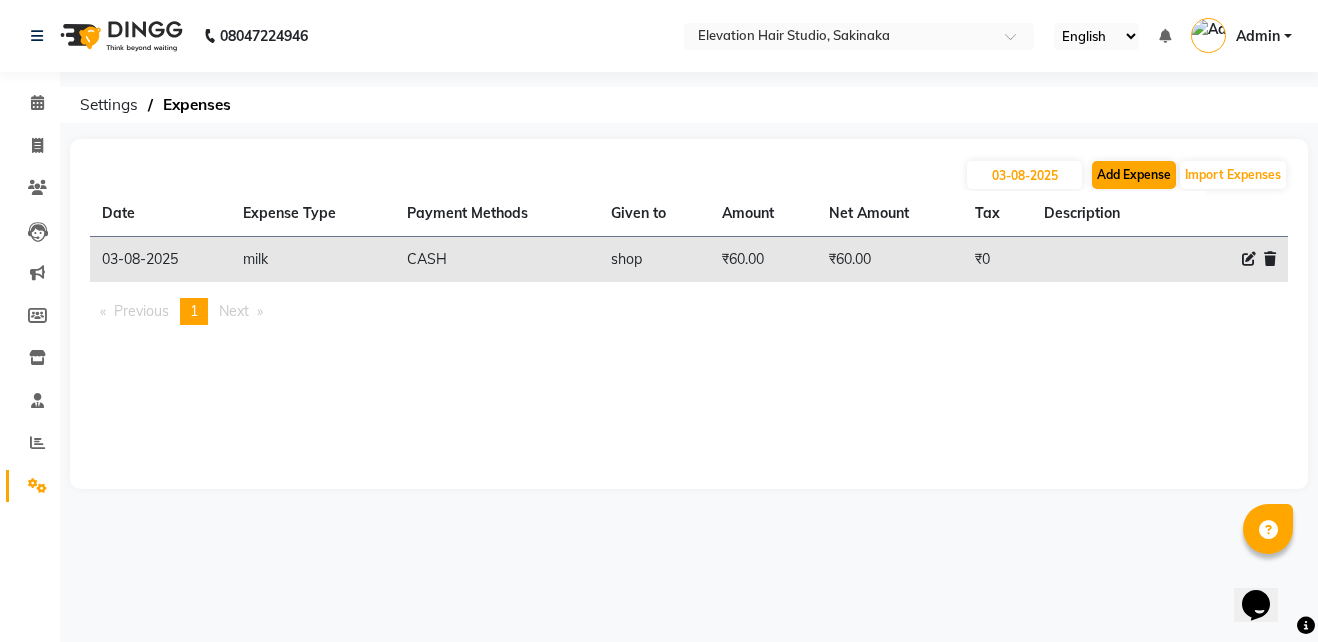 select on "1" 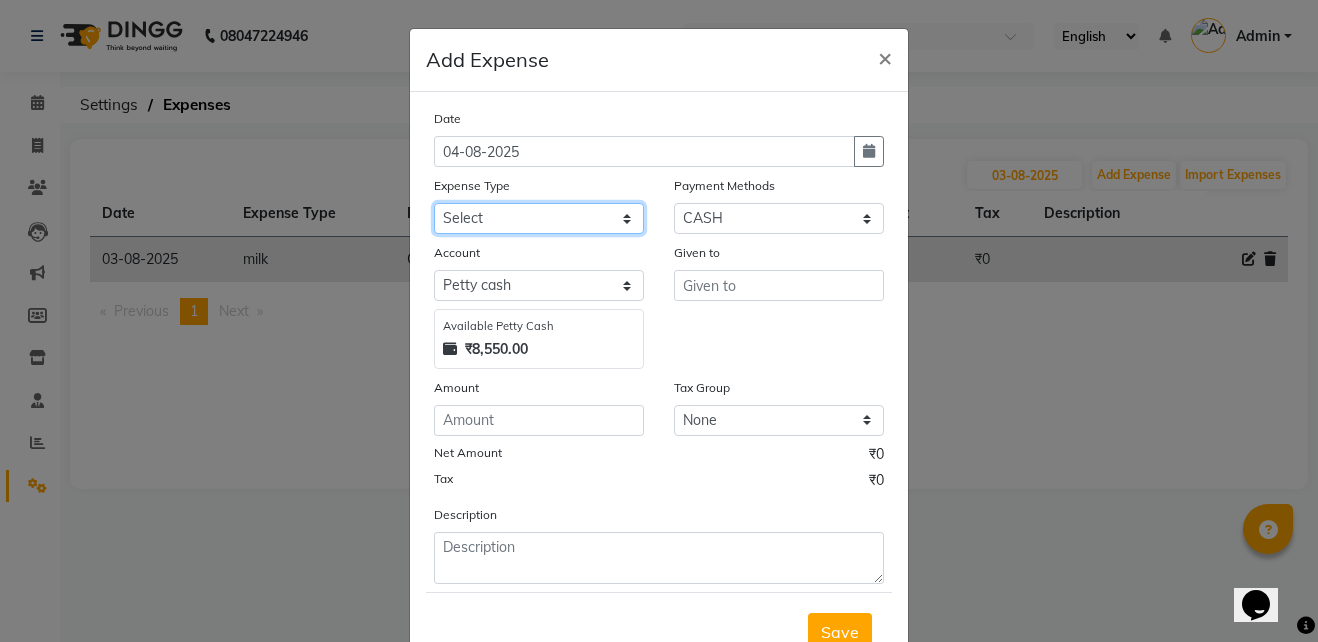 click on "Select AC Adrak Advance Salary agarbatti anees Appron asmoul advance salary Bank charges Car maintenance  CARPENTER Cash Deposited to bank Cash Handed over to Owner cellphone Client Snacks Clinical charges coffee conditioner courier diliptip dustbinplatebottle Equipment extrastuff fridge Fuel glue Govt fee greaser hairpatch hardware Incentive Insurance International purchase israil key lead light bill Loan Repayment Maintenance Marketing medicine milk Miscellaneous MRA ola Other paddlebrush PAINTER Pantry plumber Product product recharge rehman Rent Salary salary salary sandwich shampoo Staff Snacks sugar TAPE Tax Tea & Refreshment tissue towel trolly Utilities velocity VIDEO water web side WEFAST wireboard xerox" 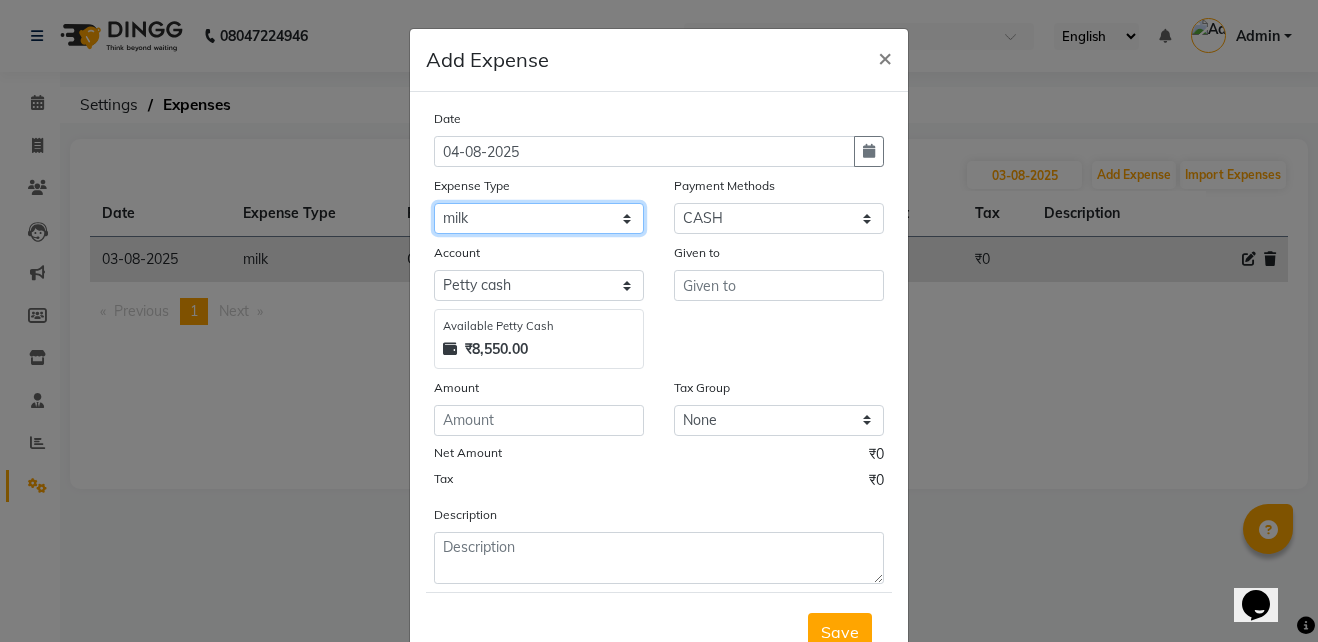 click on "Select AC Adrak Advance Salary agarbatti anees Appron asmoul advance salary Bank charges Car maintenance  CARPENTER Cash Deposited to bank Cash Handed over to Owner cellphone Client Snacks Clinical charges coffee conditioner courier diliptip dustbinplatebottle Equipment extrastuff fridge Fuel glue Govt fee greaser hairpatch hardware Incentive Insurance International purchase israil key lead light bill Loan Repayment Maintenance Marketing medicine milk Miscellaneous MRA ola Other paddlebrush PAINTER Pantry plumber Product product recharge rehman Rent Salary salary salary sandwich shampoo Staff Snacks sugar TAPE Tax Tea & Refreshment tissue towel trolly Utilities velocity VIDEO water web side WEFAST wireboard xerox" 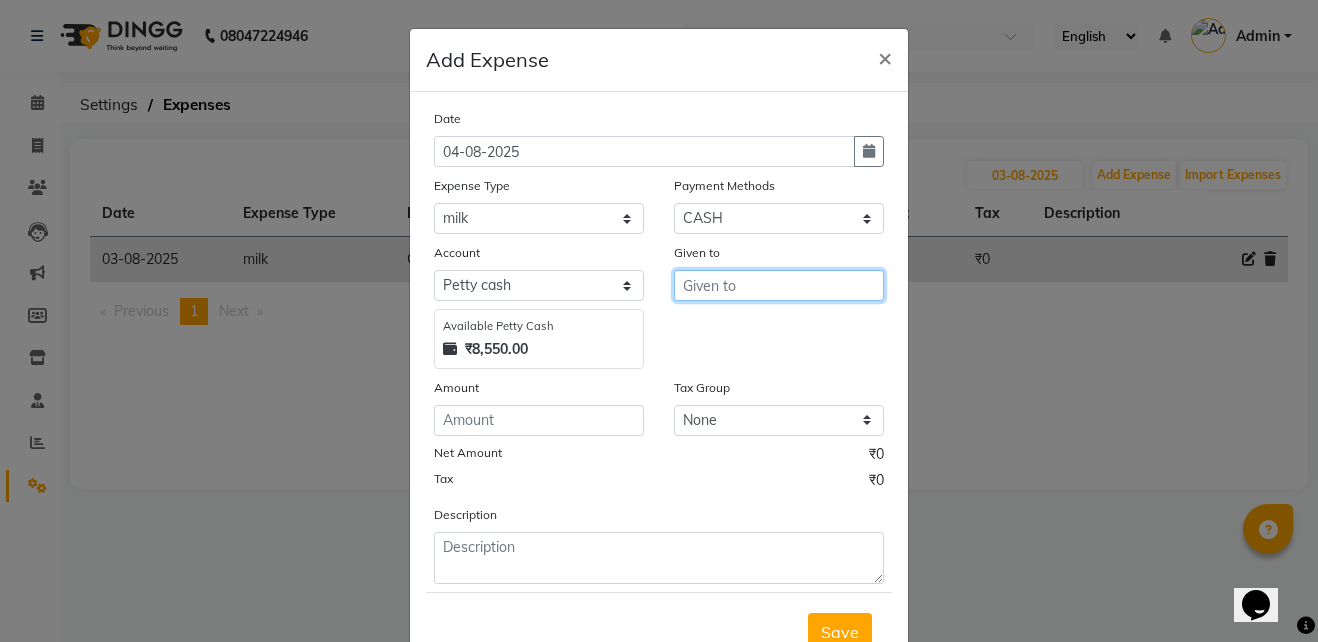 click at bounding box center [779, 285] 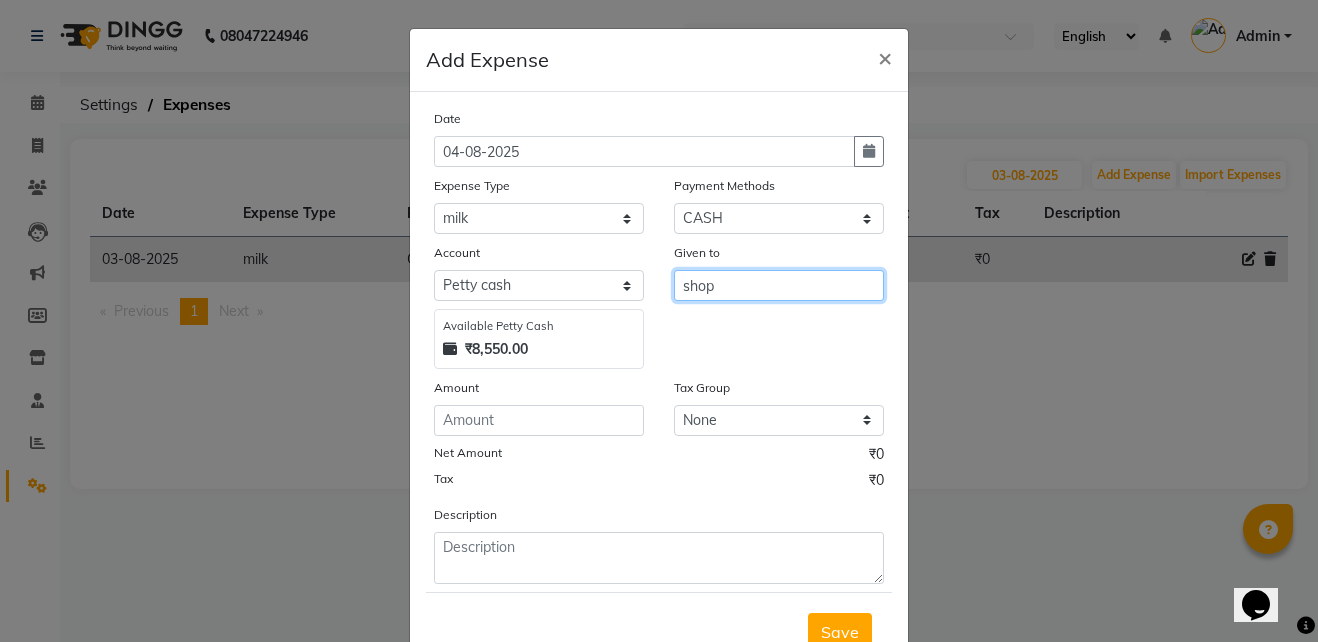 type on "shop" 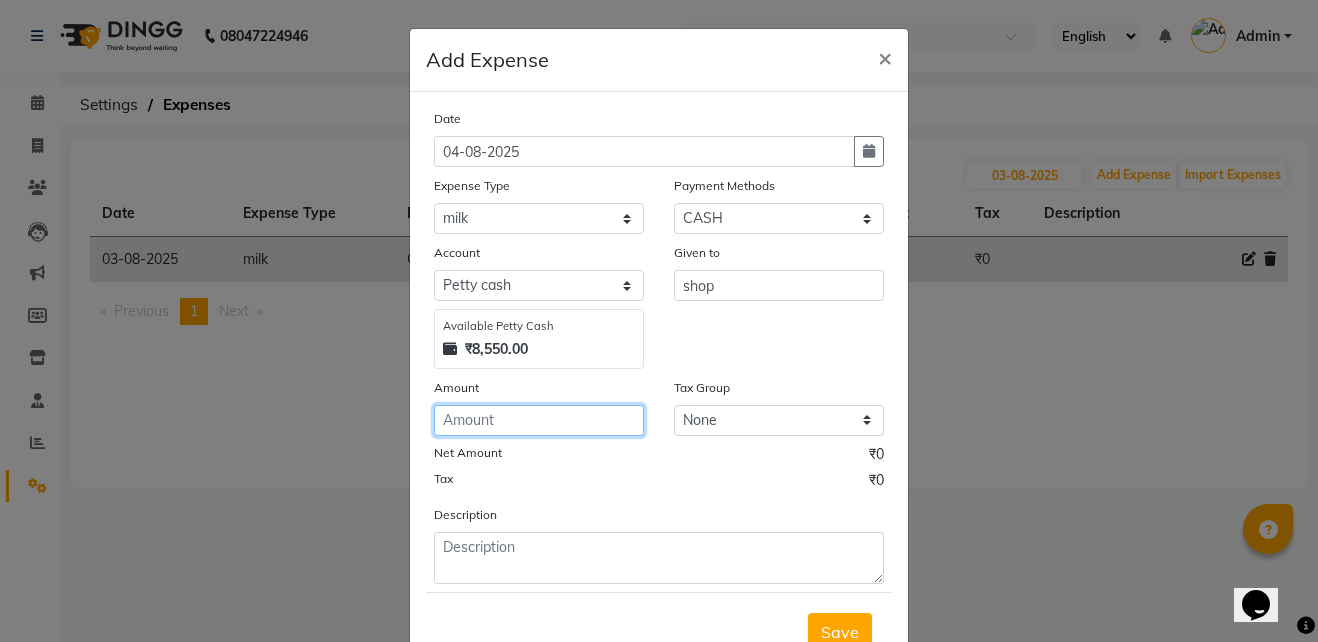 click 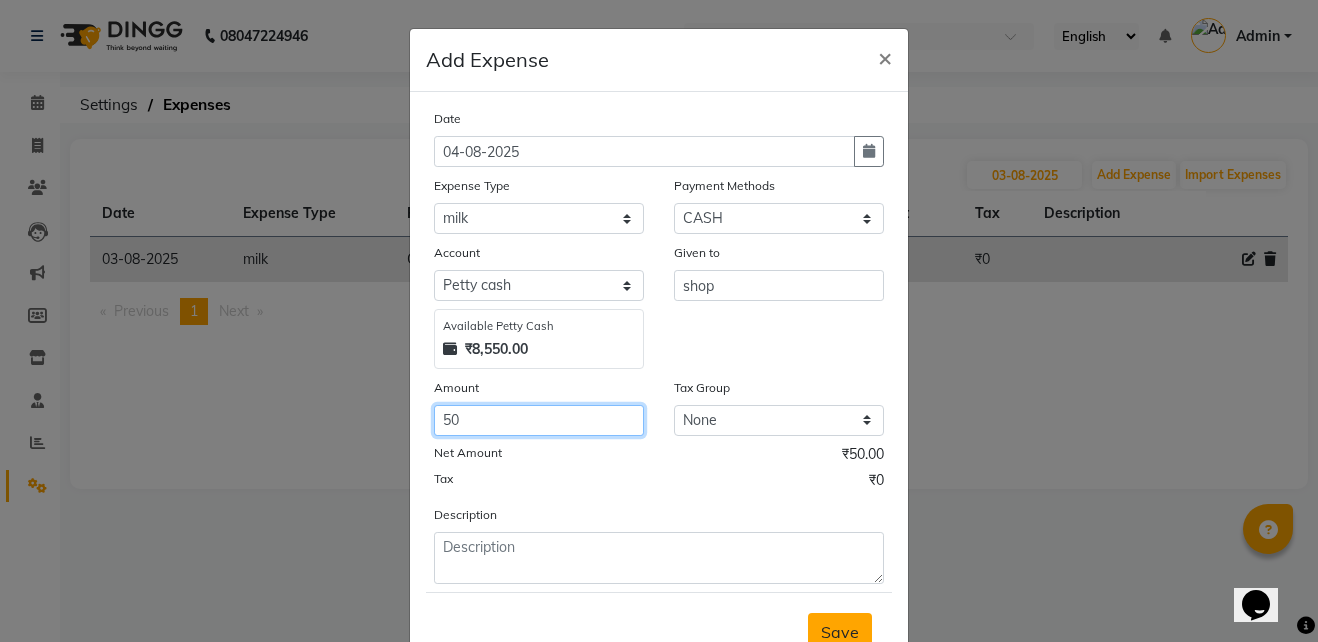 type on "50" 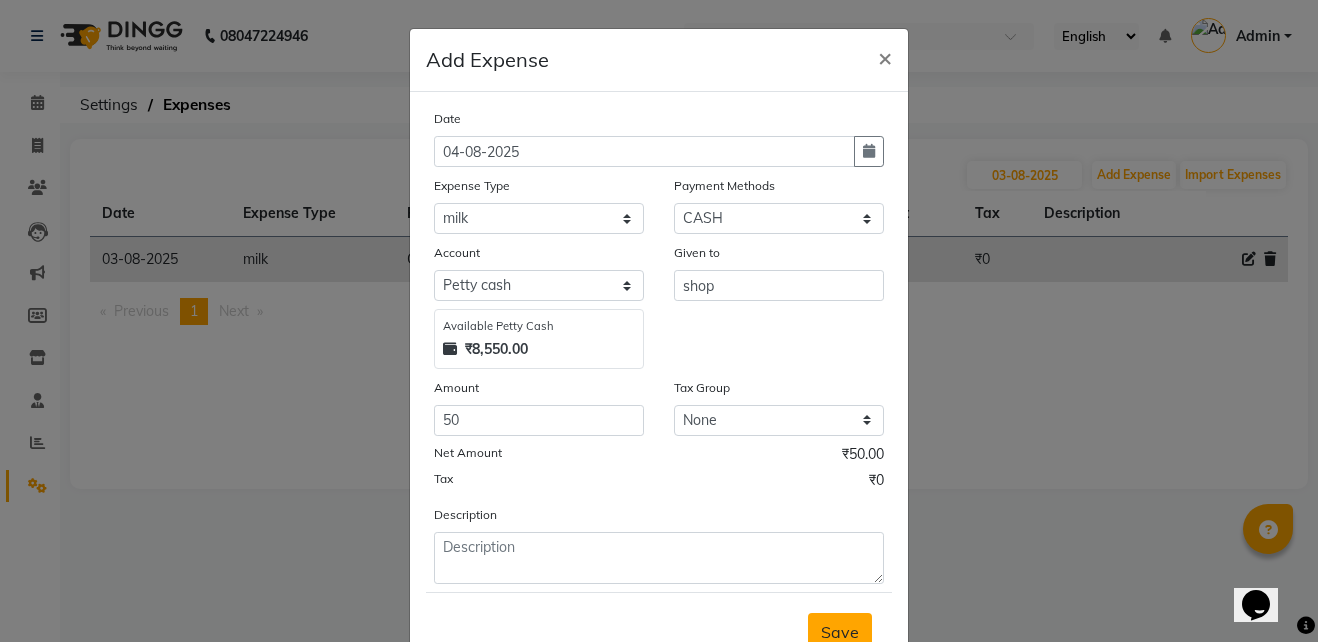 click on "Save" at bounding box center [840, 632] 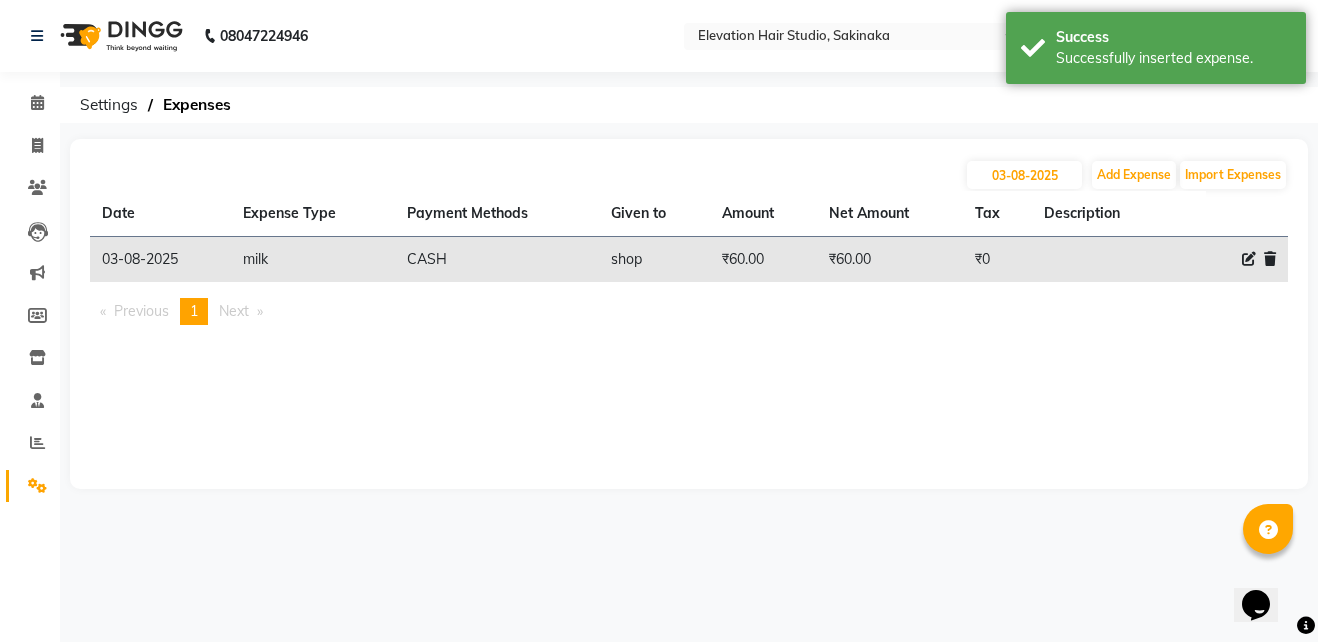 click 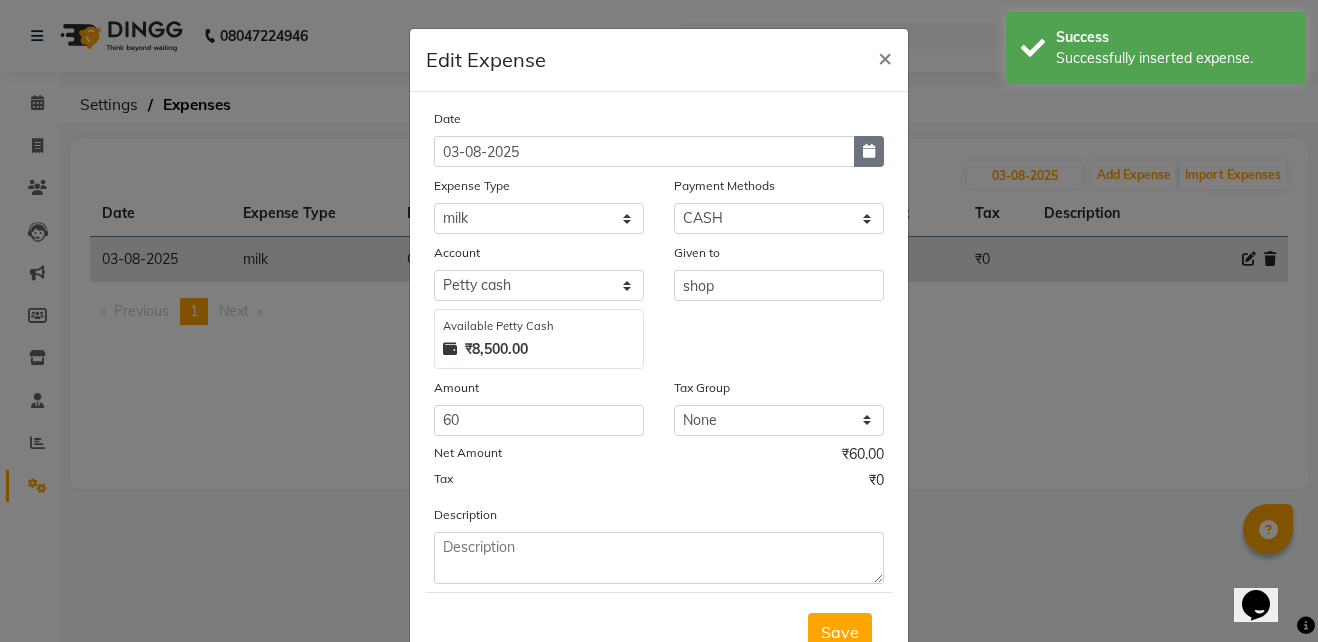 click 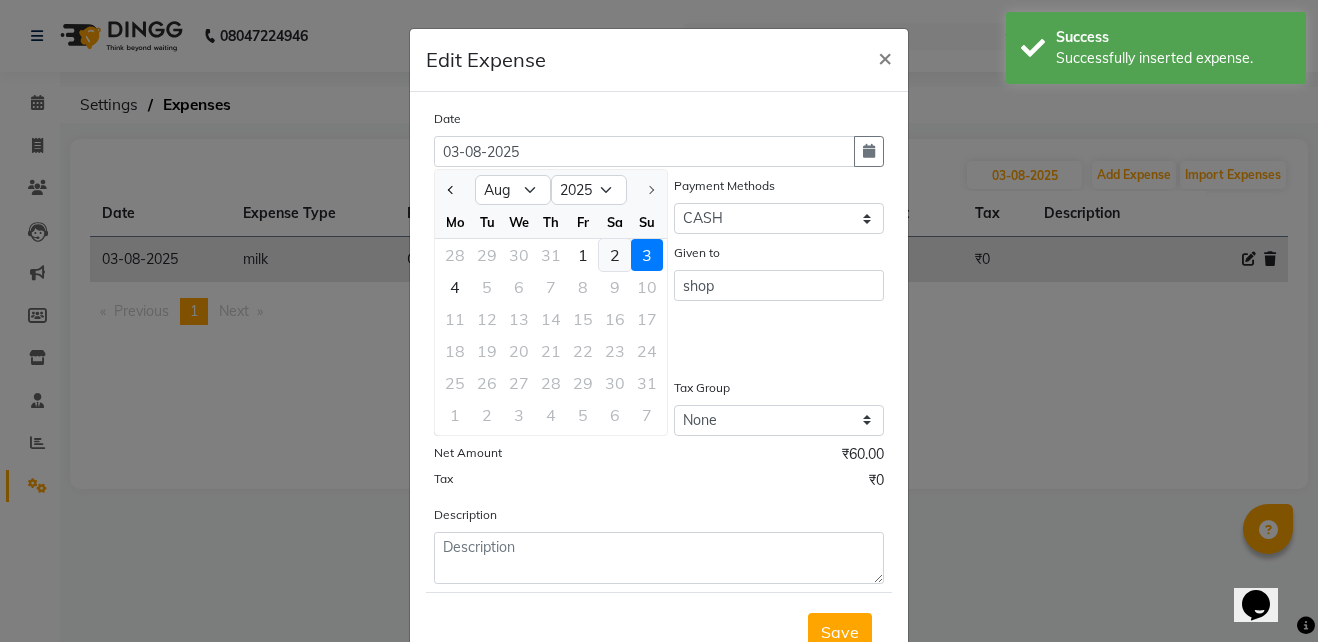 click on "2" 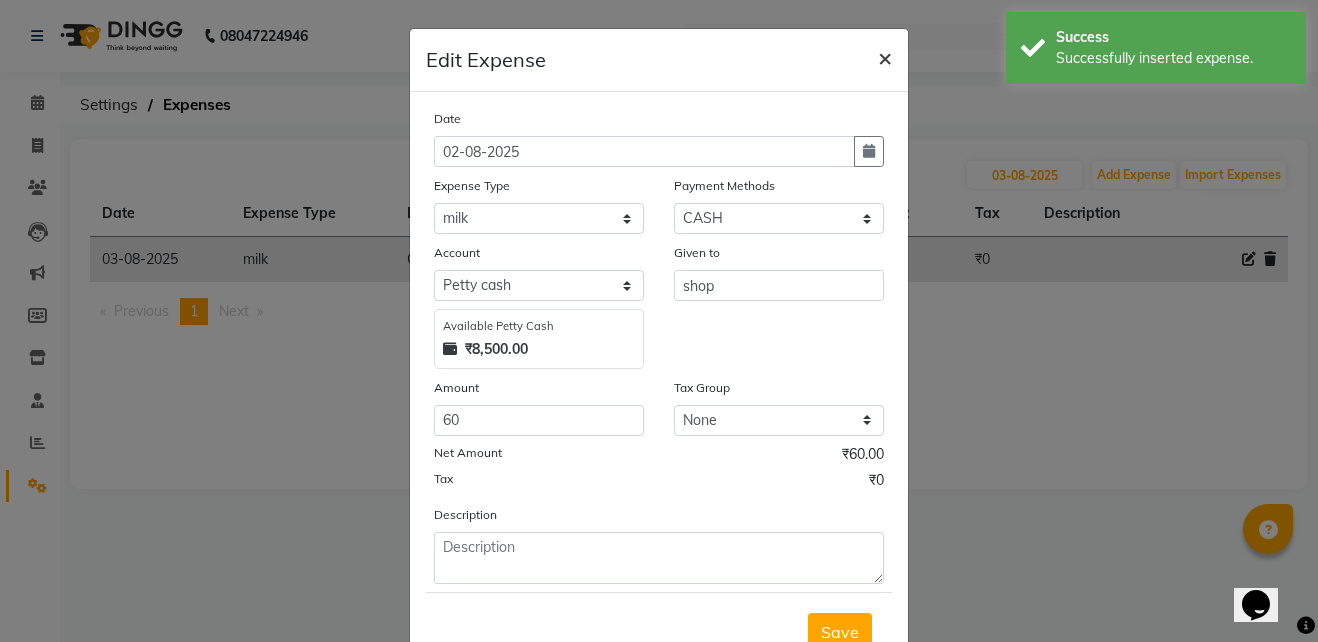 click on "×" 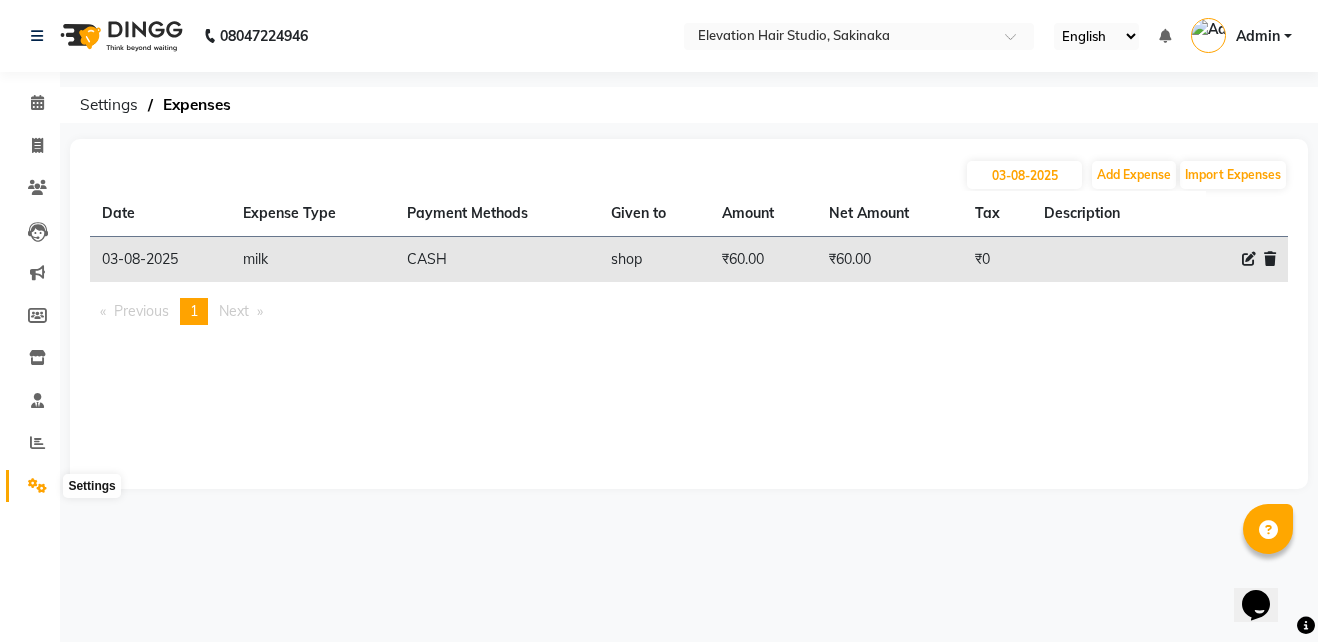 click 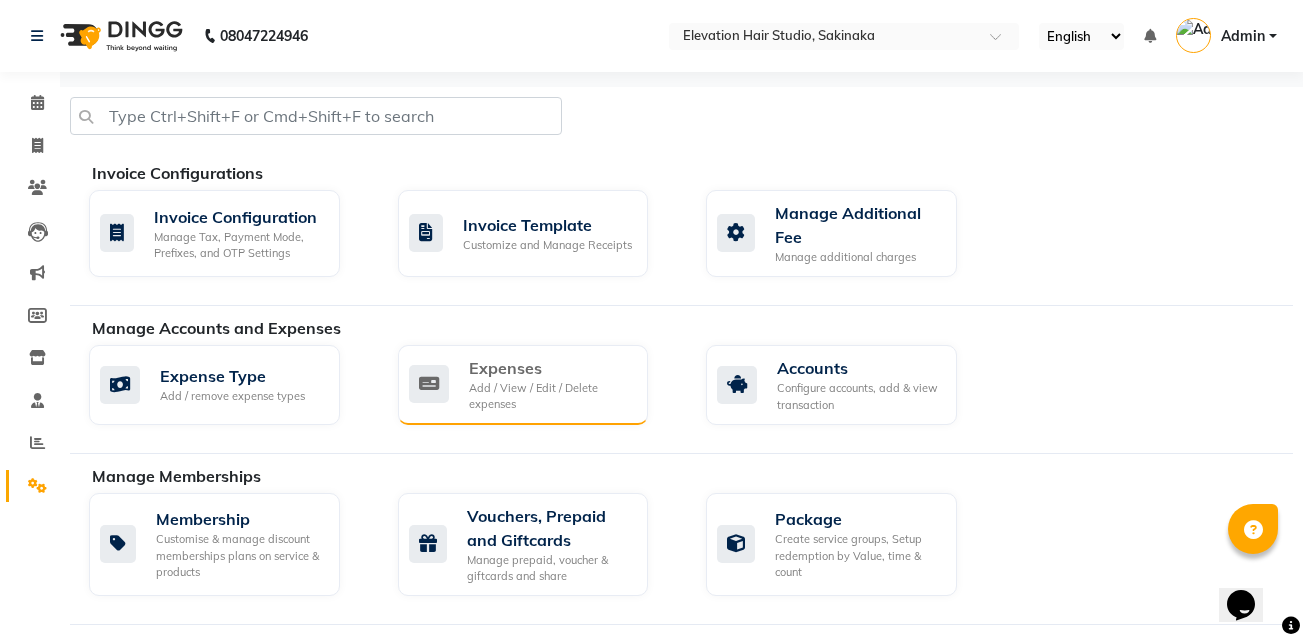 click on "Add / View / Edit / Delete expenses" 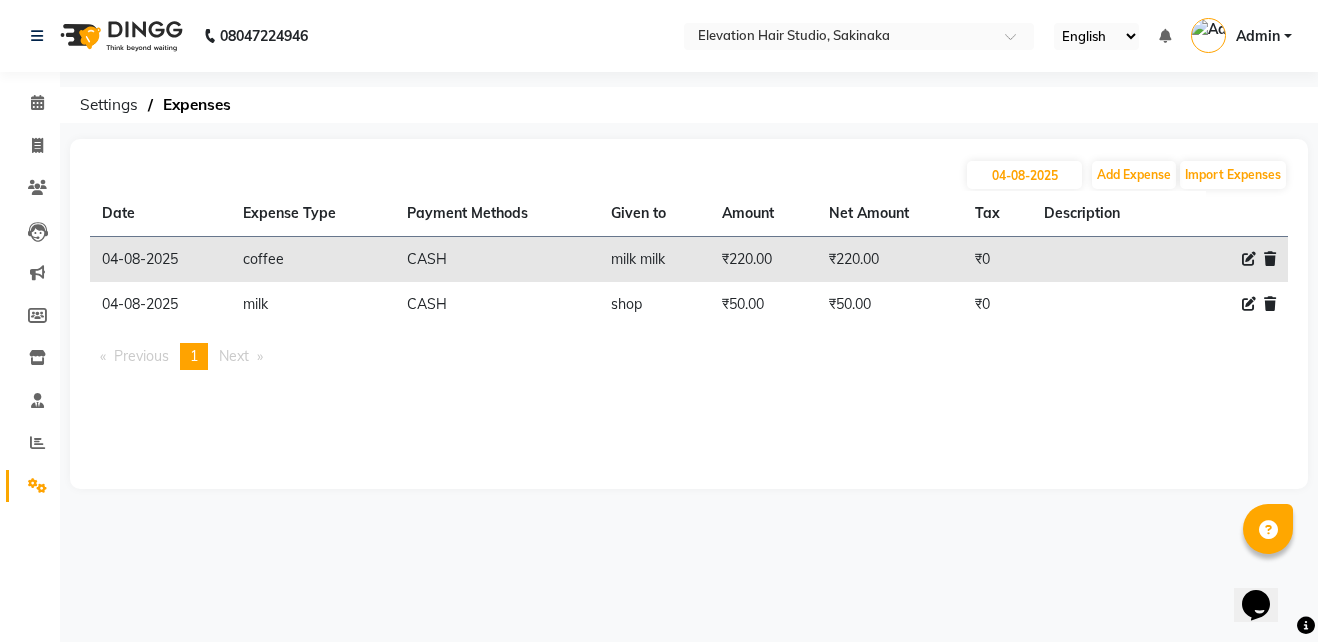 click 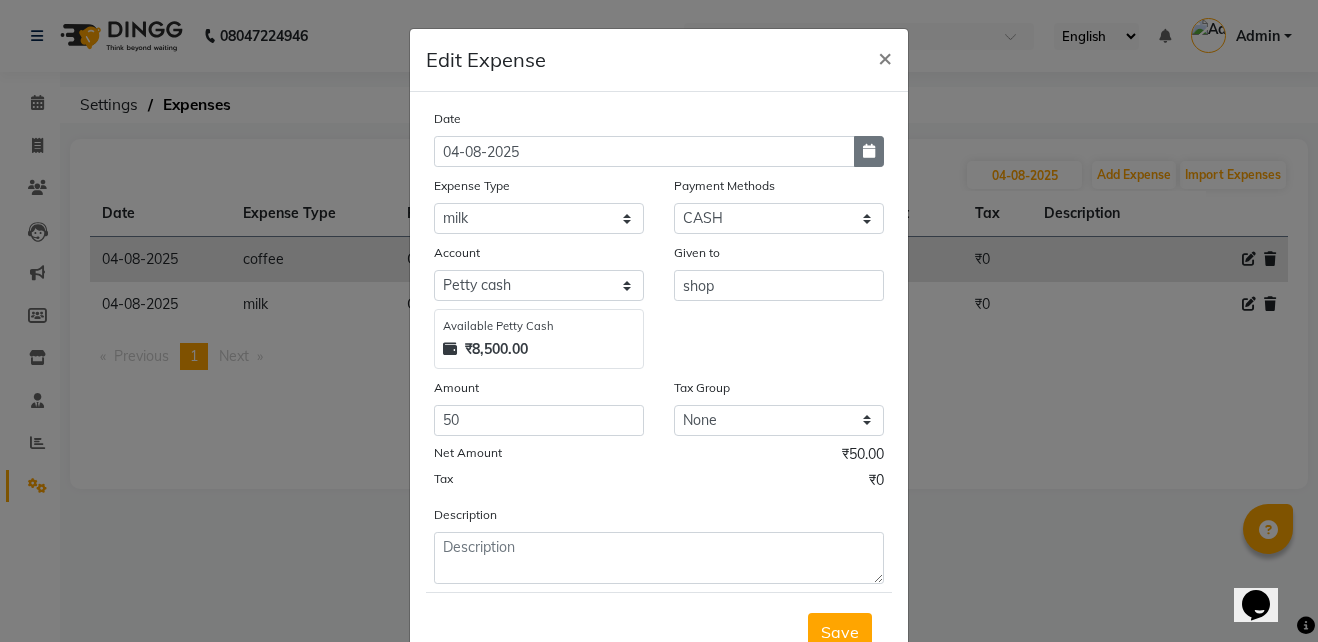click 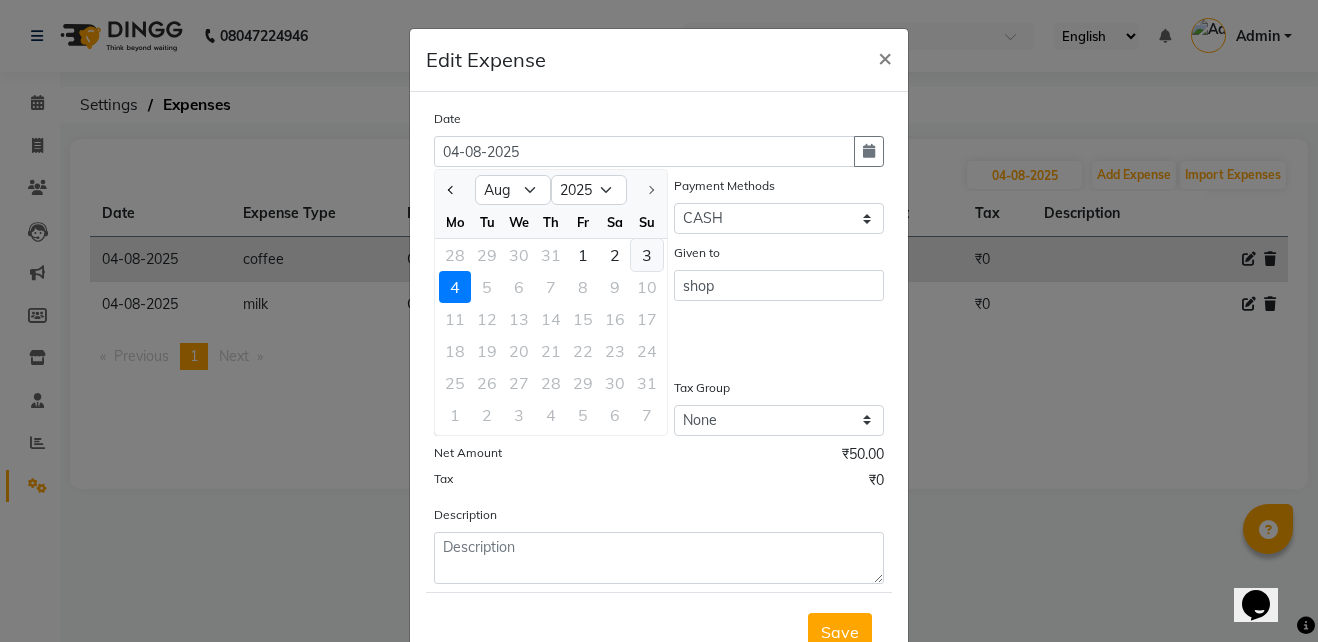 click on "3" 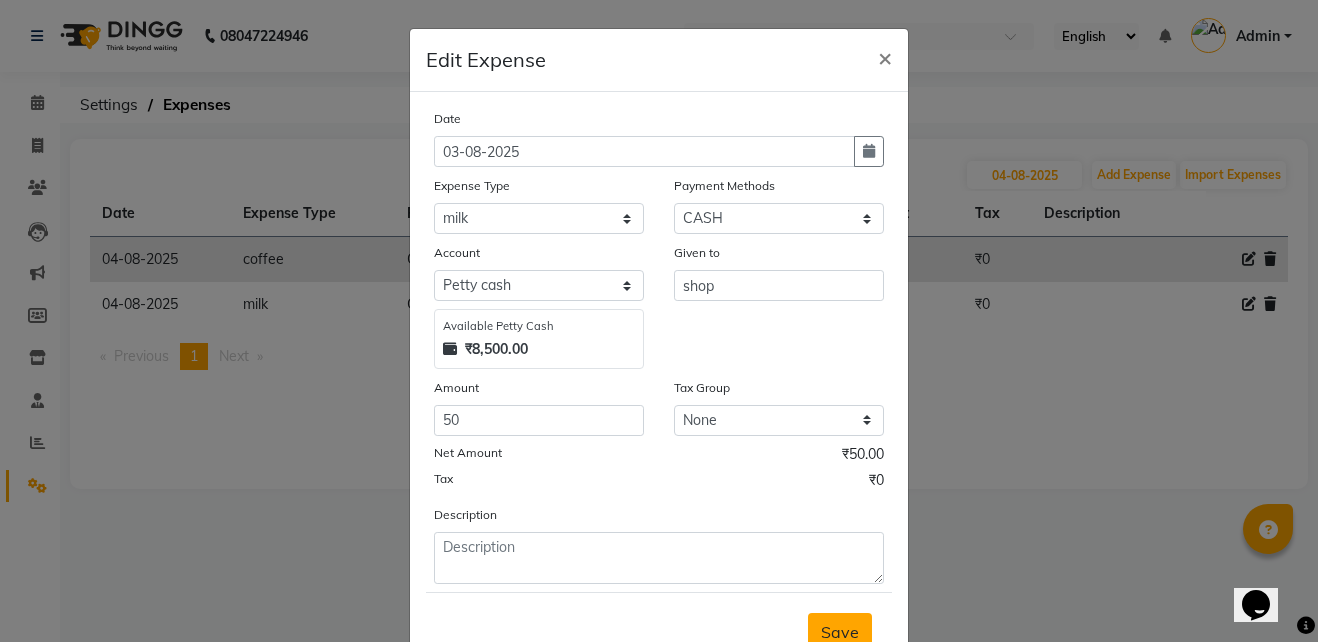 click on "Save" at bounding box center [840, 632] 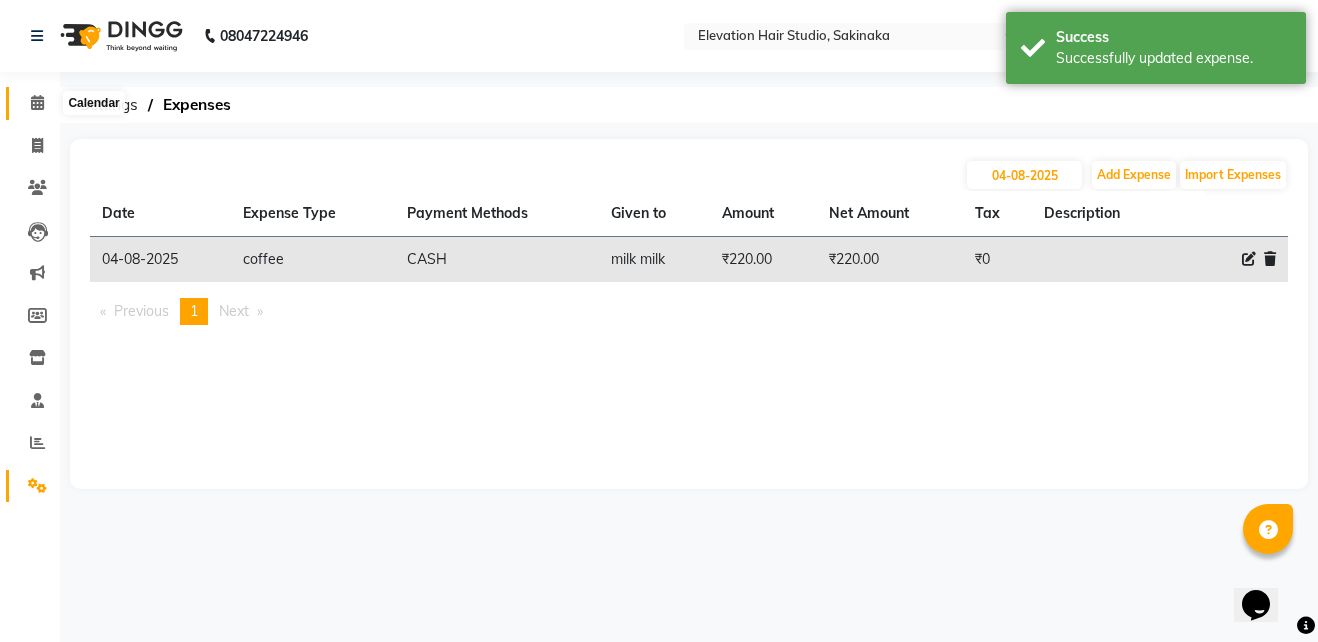 click 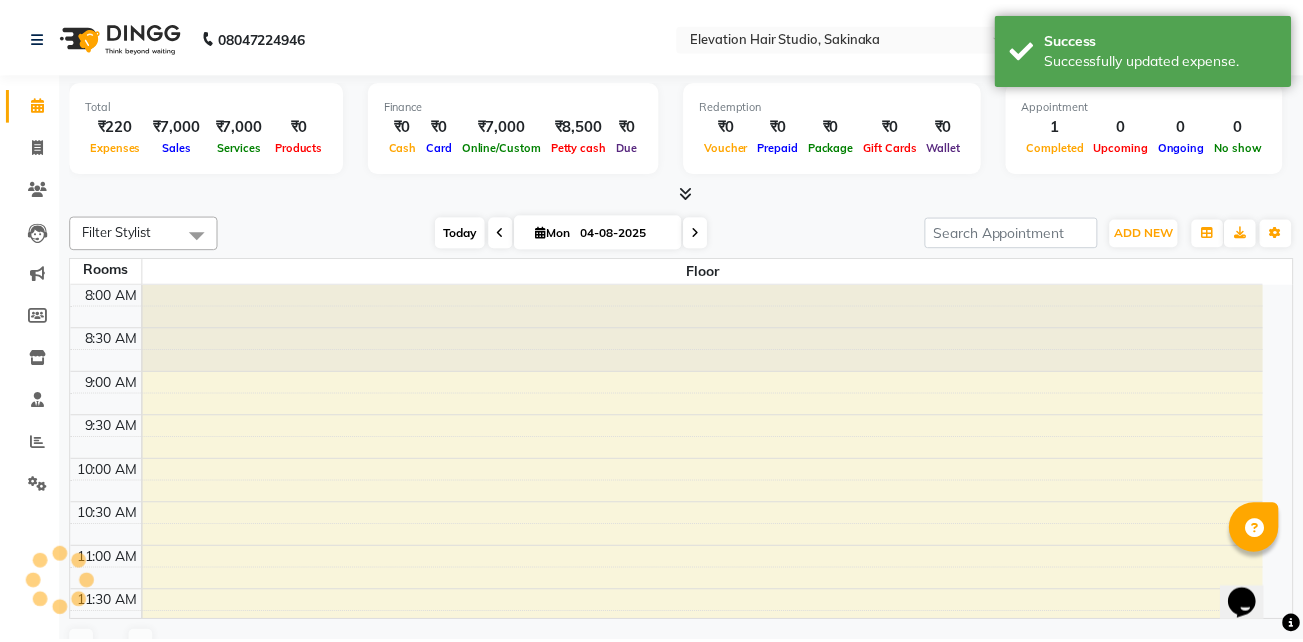 scroll, scrollTop: 0, scrollLeft: 0, axis: both 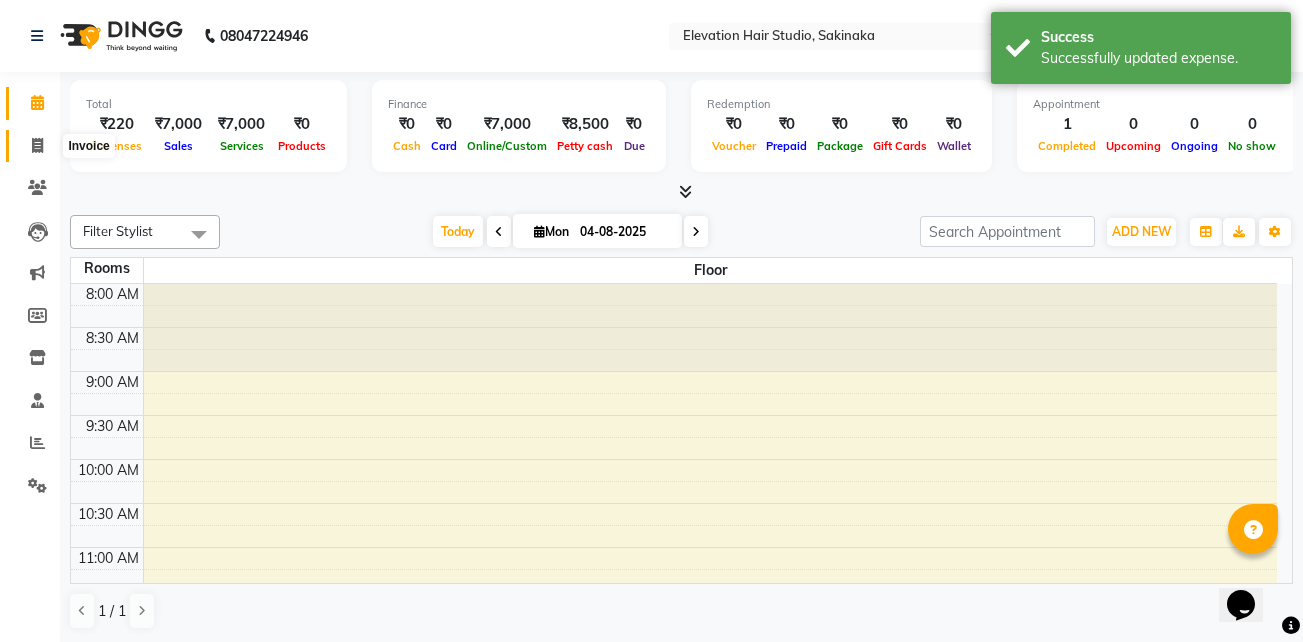 click 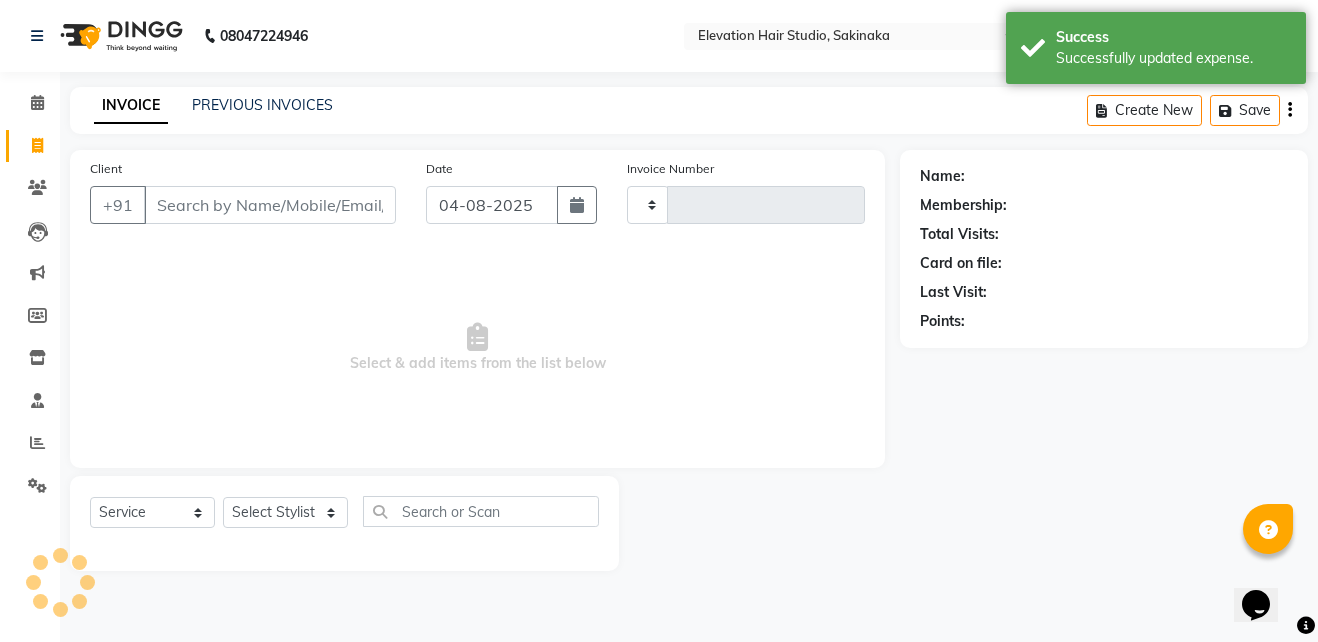 type on "1320" 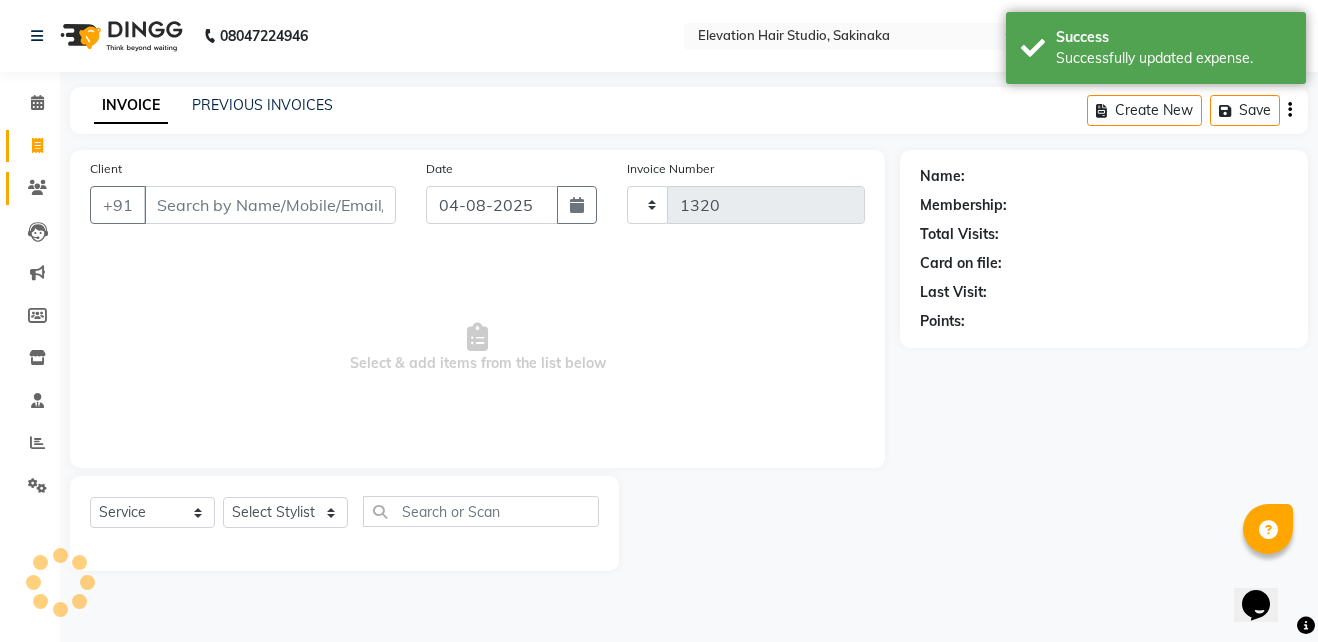 select on "4949" 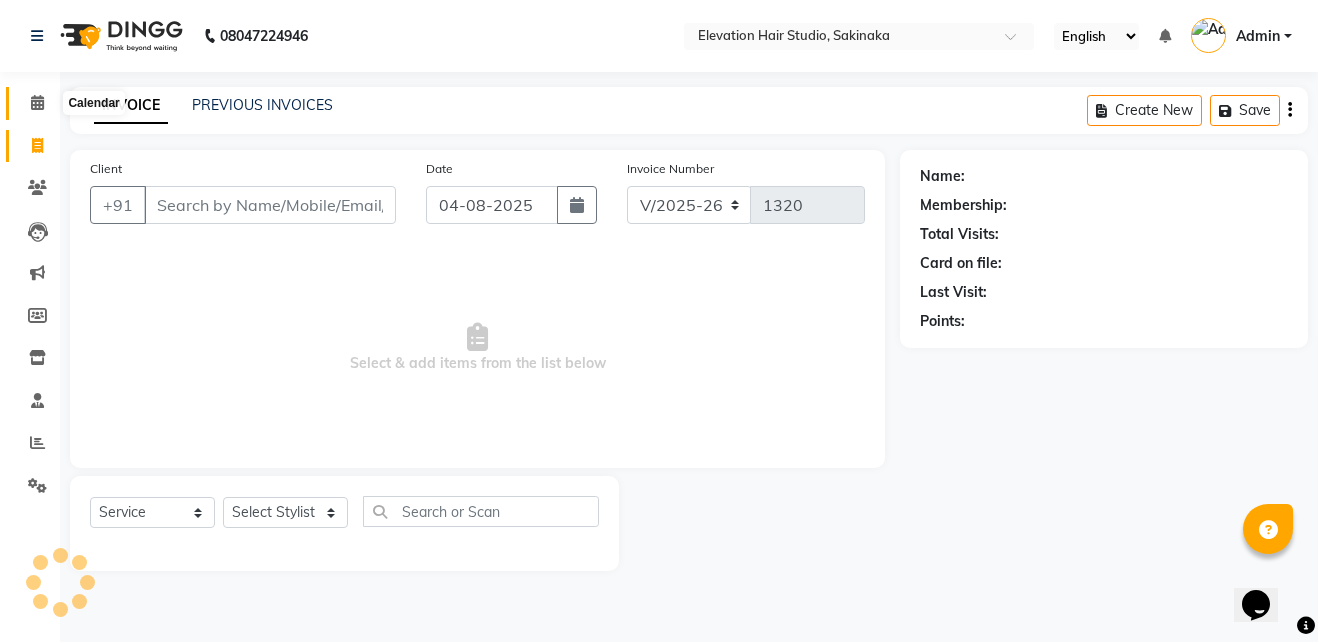 click 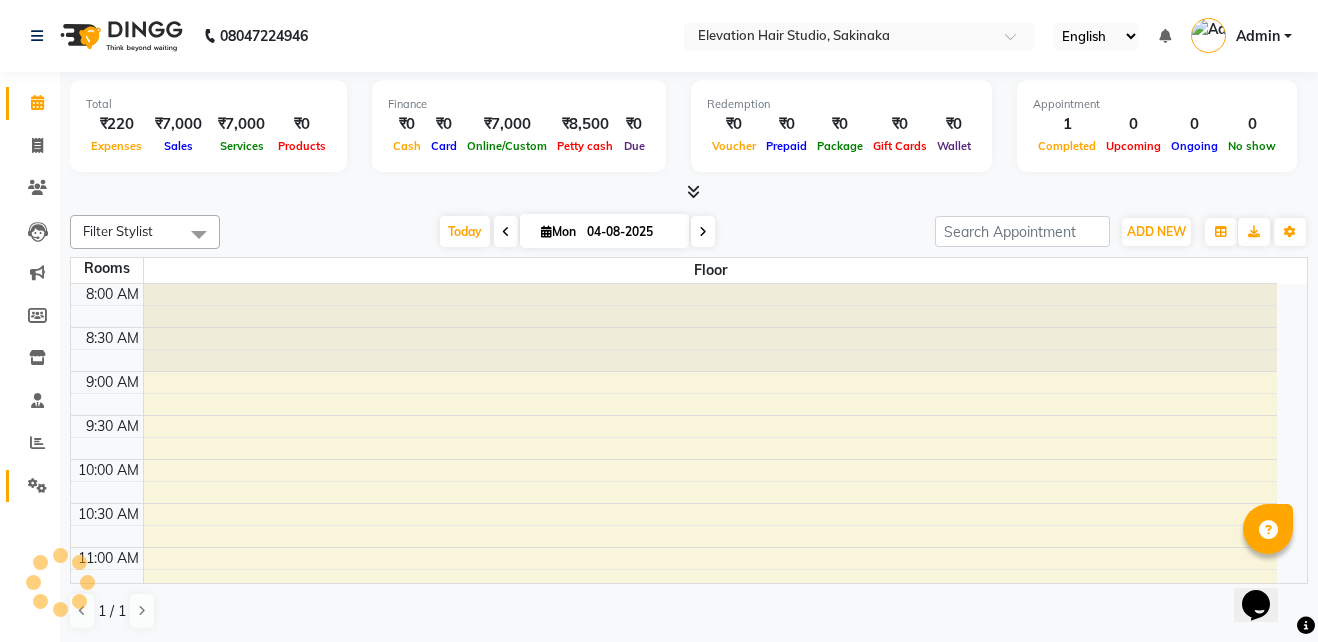 scroll, scrollTop: 441, scrollLeft: 0, axis: vertical 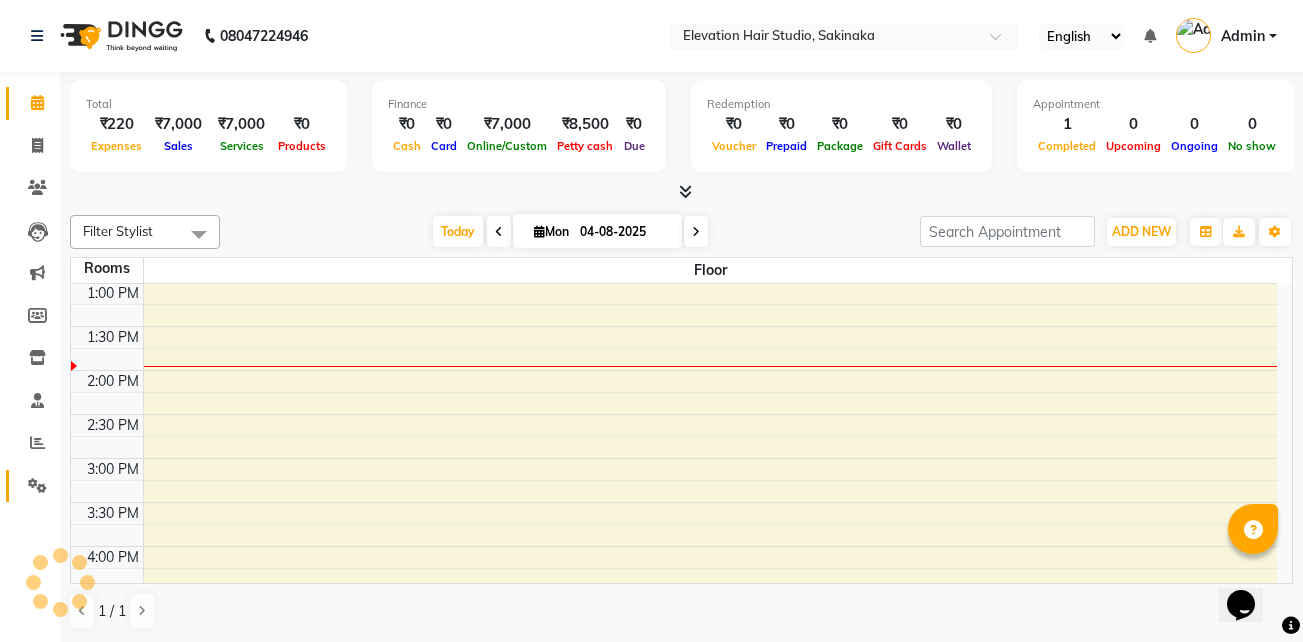 click on "Settings" 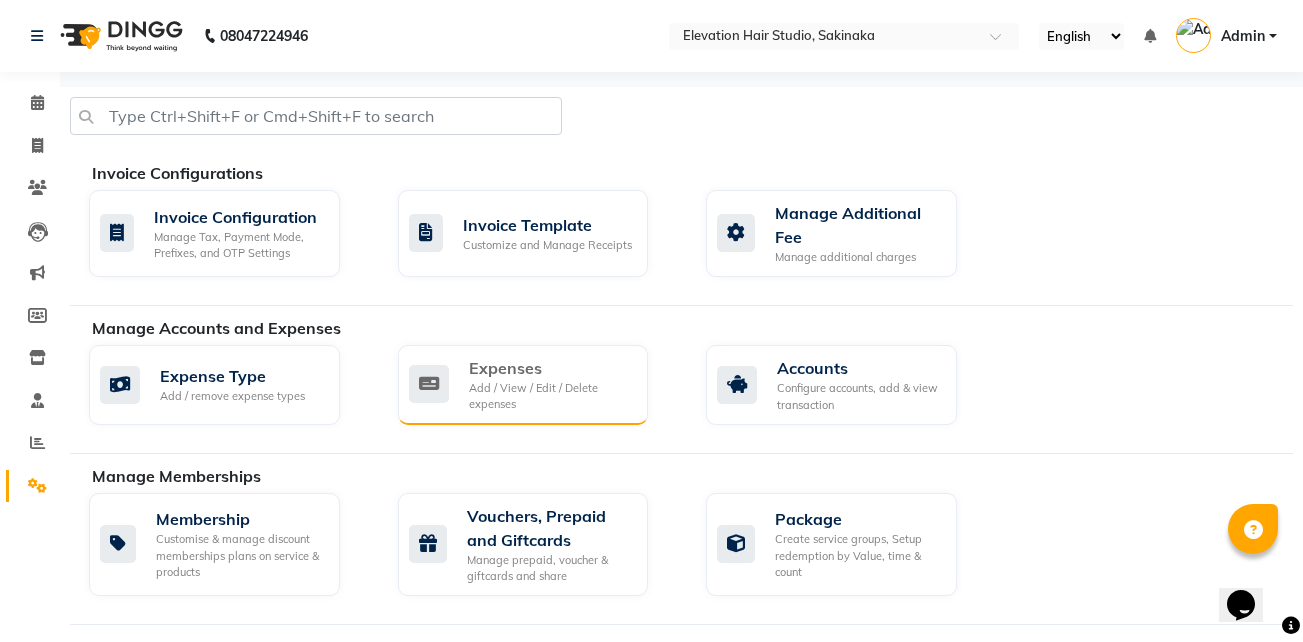 click on "Add / View / Edit / Delete expenses" 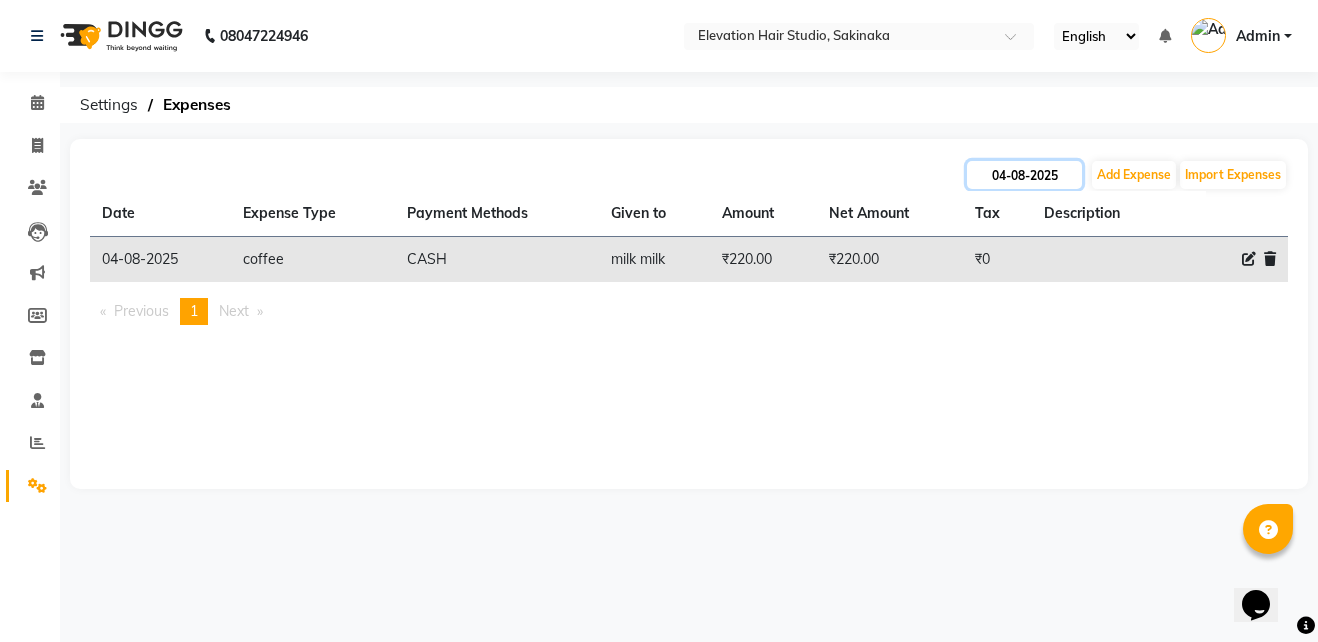 click on "04-08-2025" 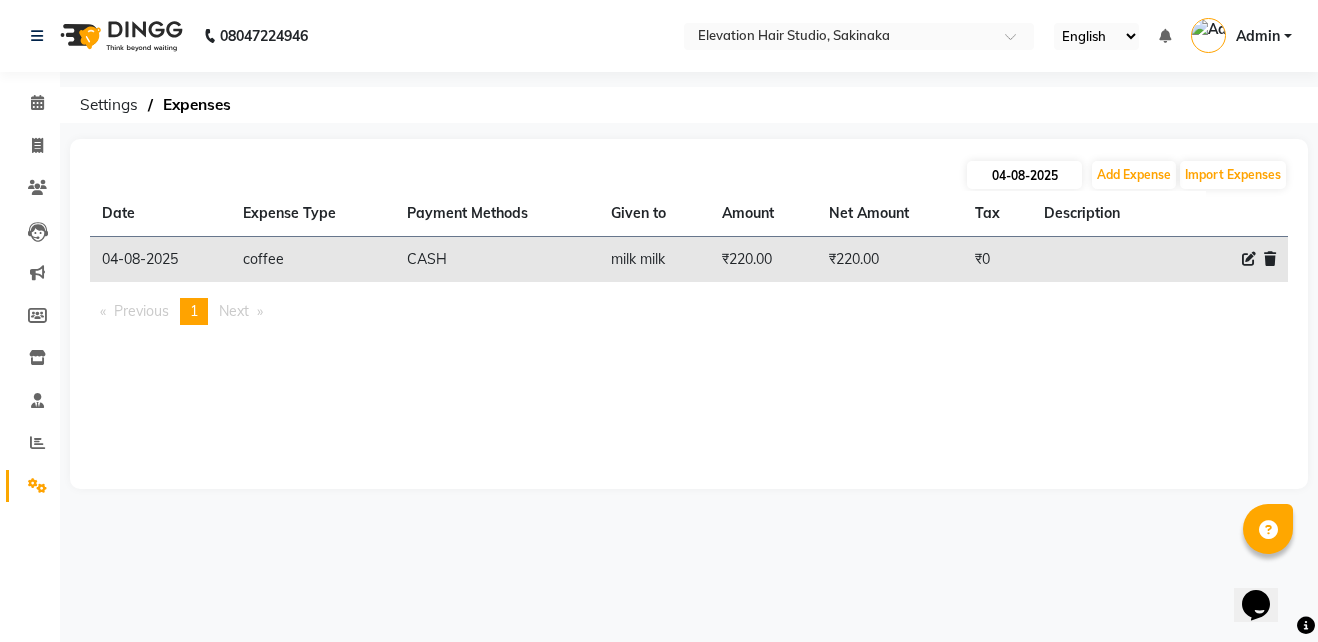 select on "8" 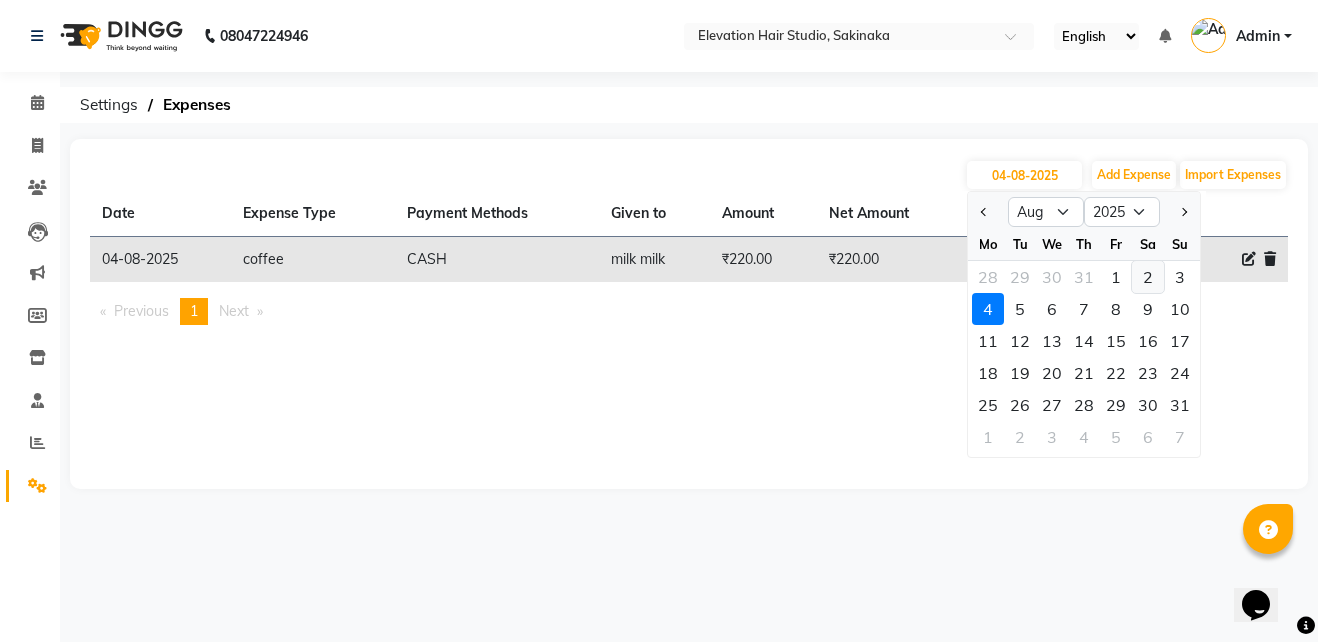 click on "2" 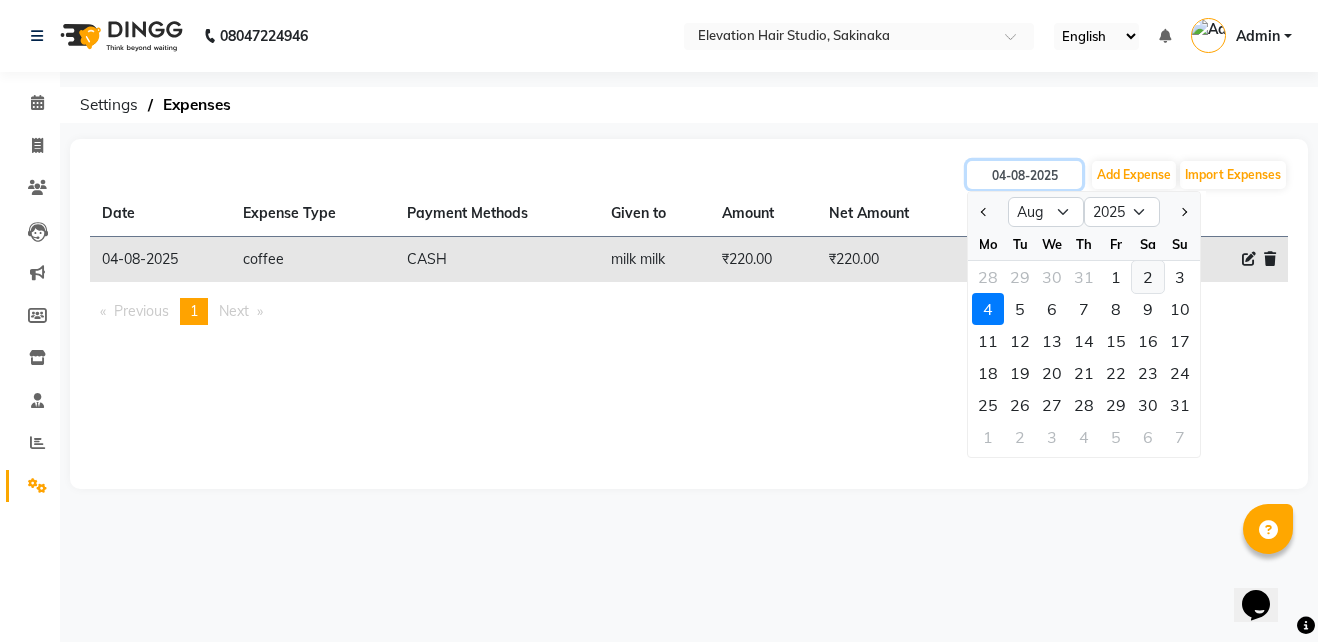 type on "02-08-2025" 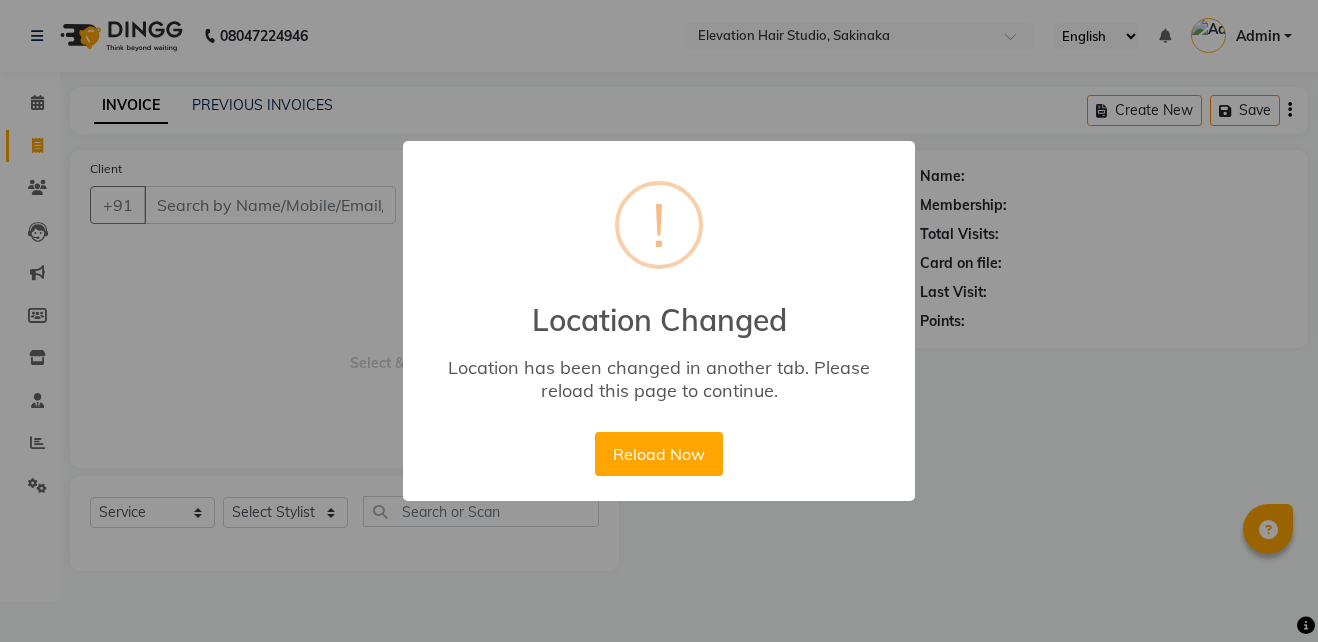 select on "4949" 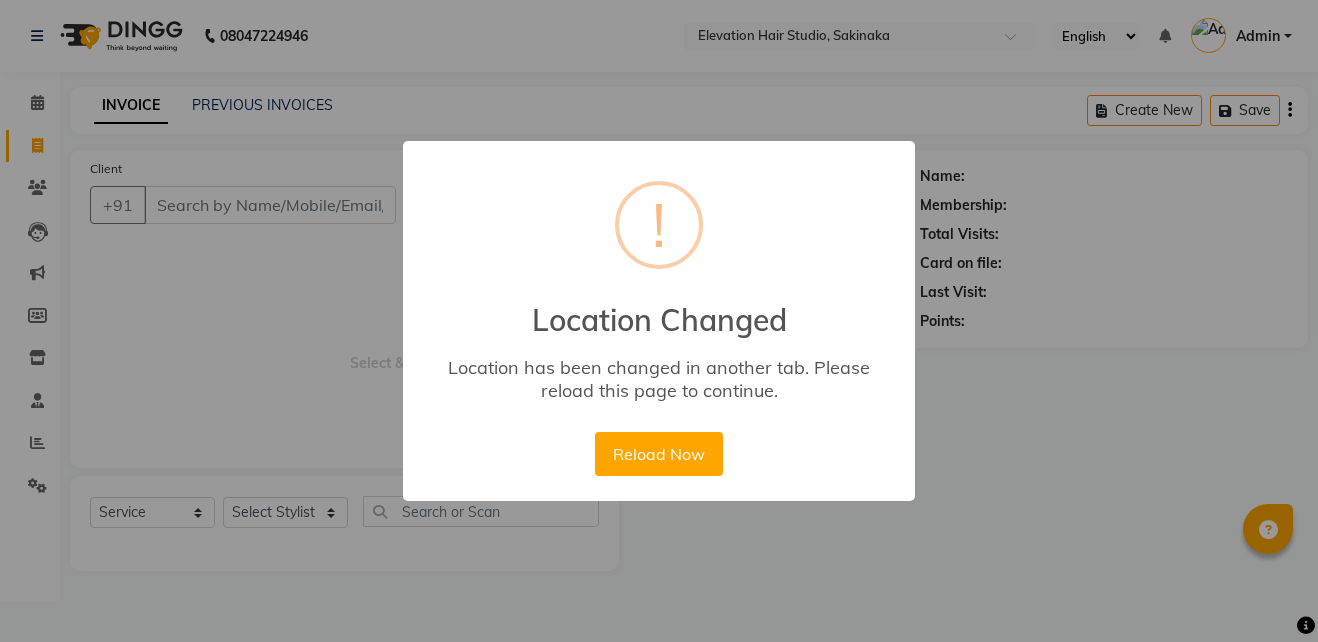 select on "service" 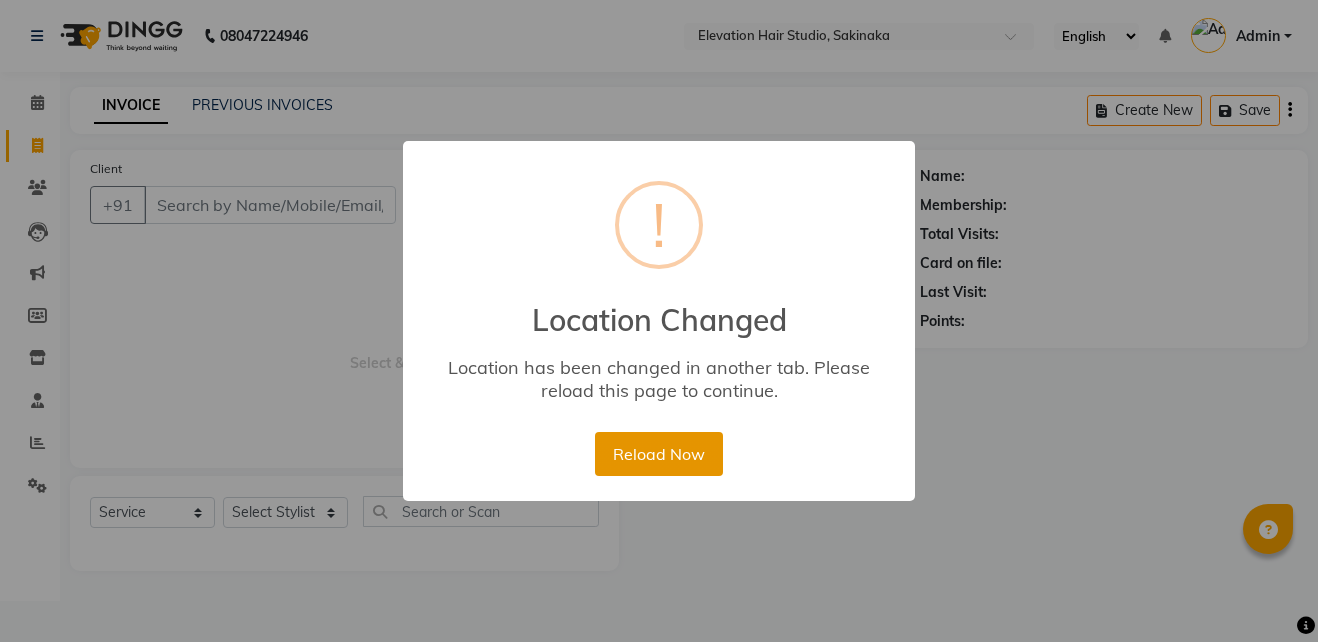 click on "Reload Now" at bounding box center (658, 454) 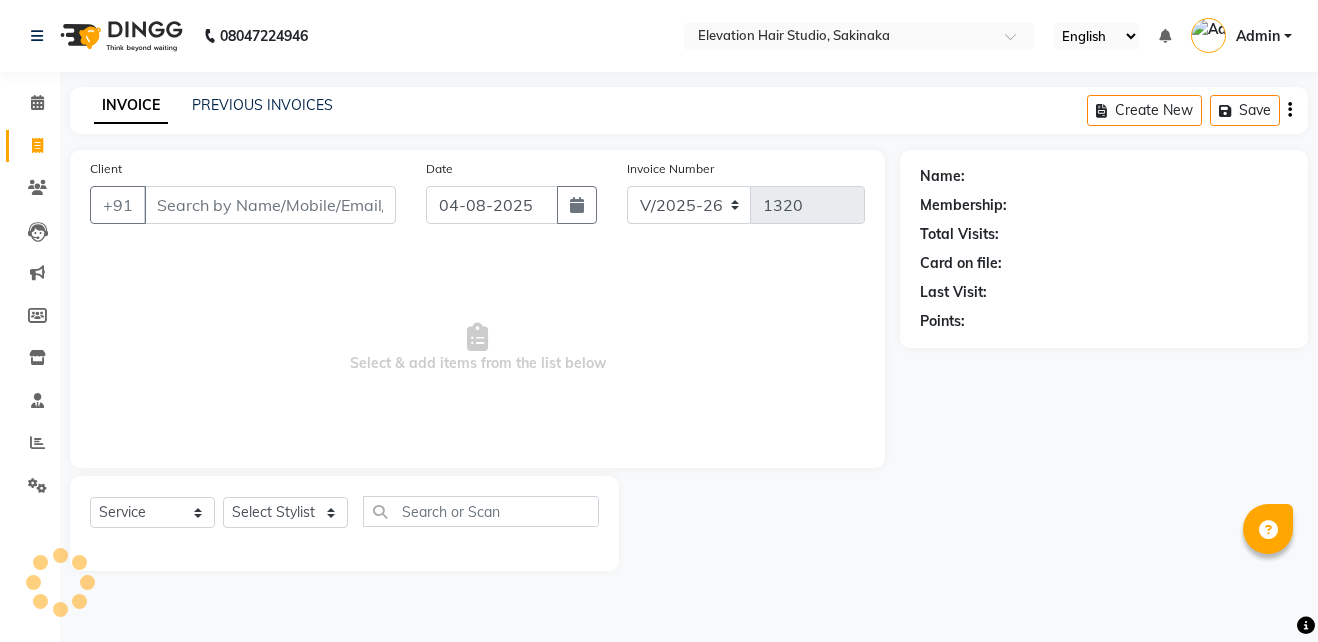 select on "4949" 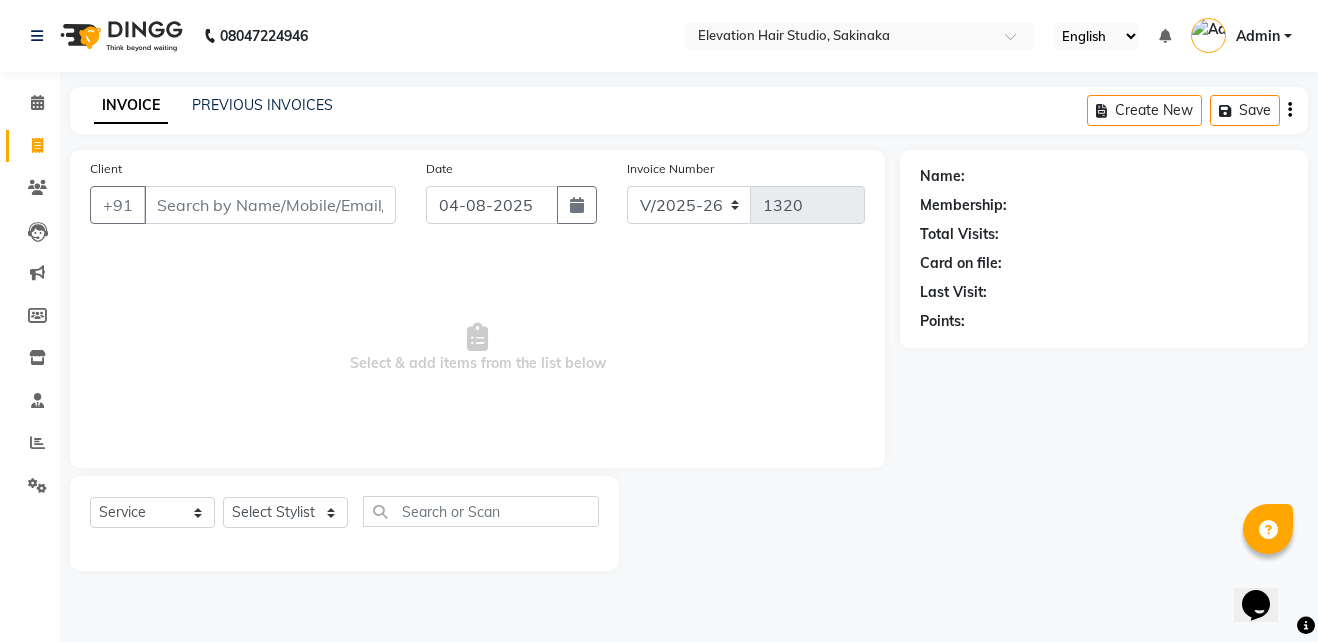 scroll, scrollTop: 0, scrollLeft: 0, axis: both 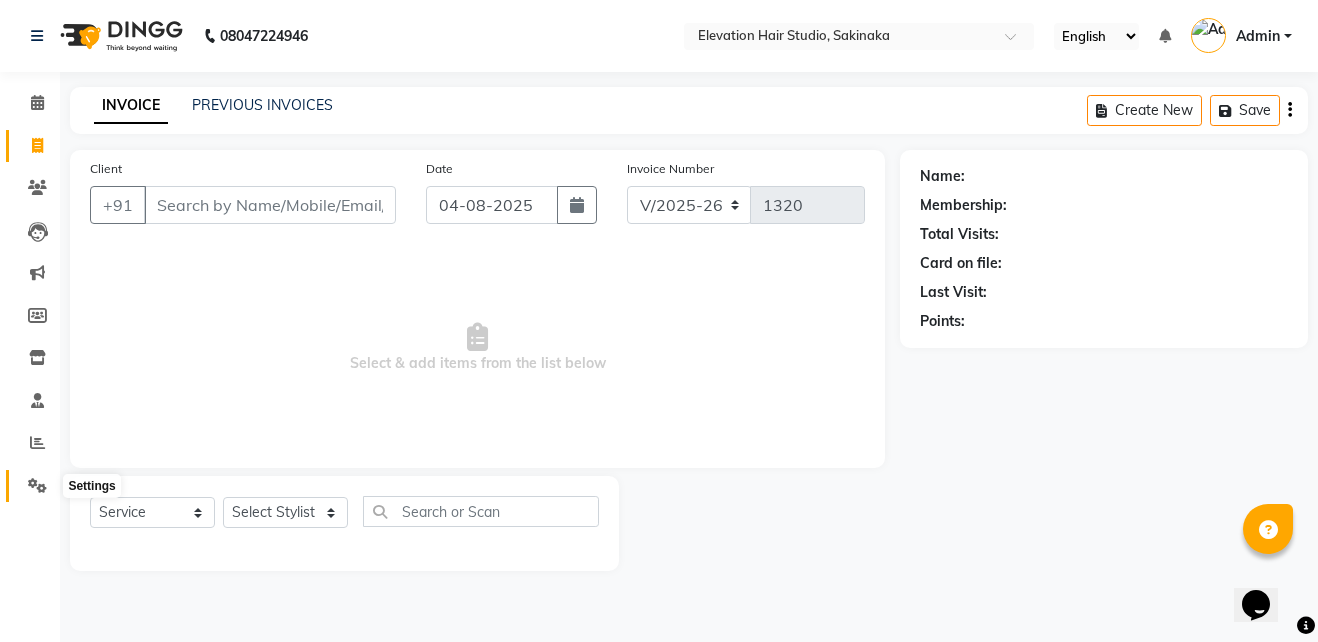 click 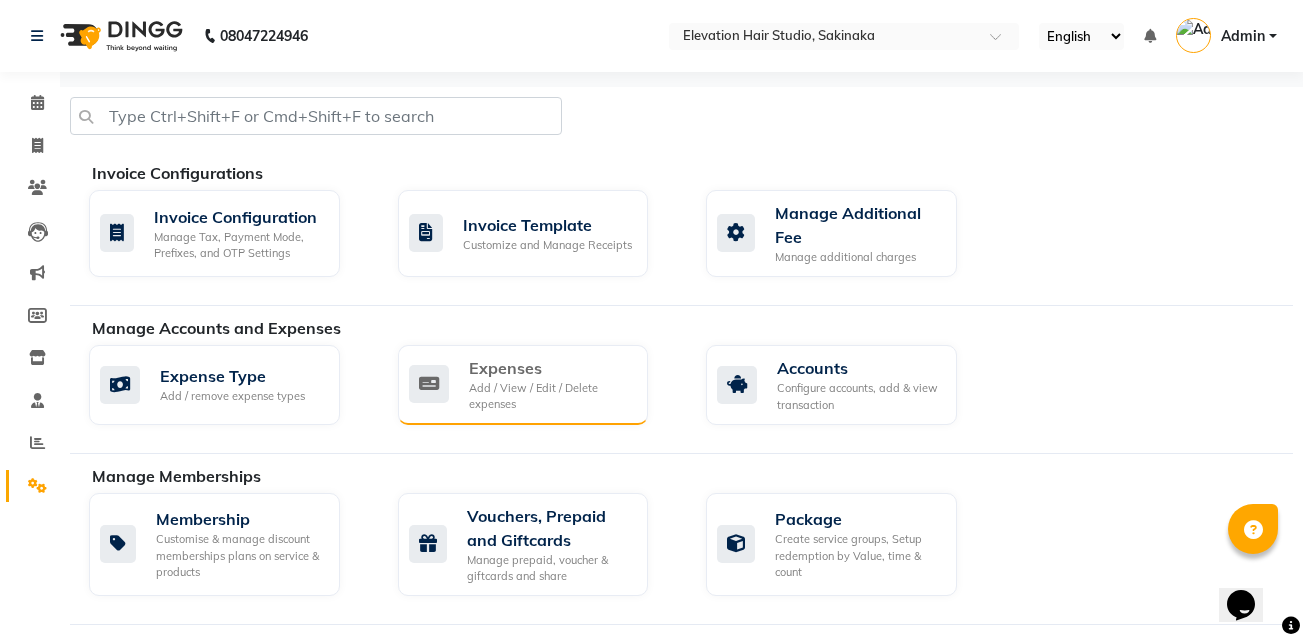 click on "Expenses Add / View / Edit / Delete expenses" 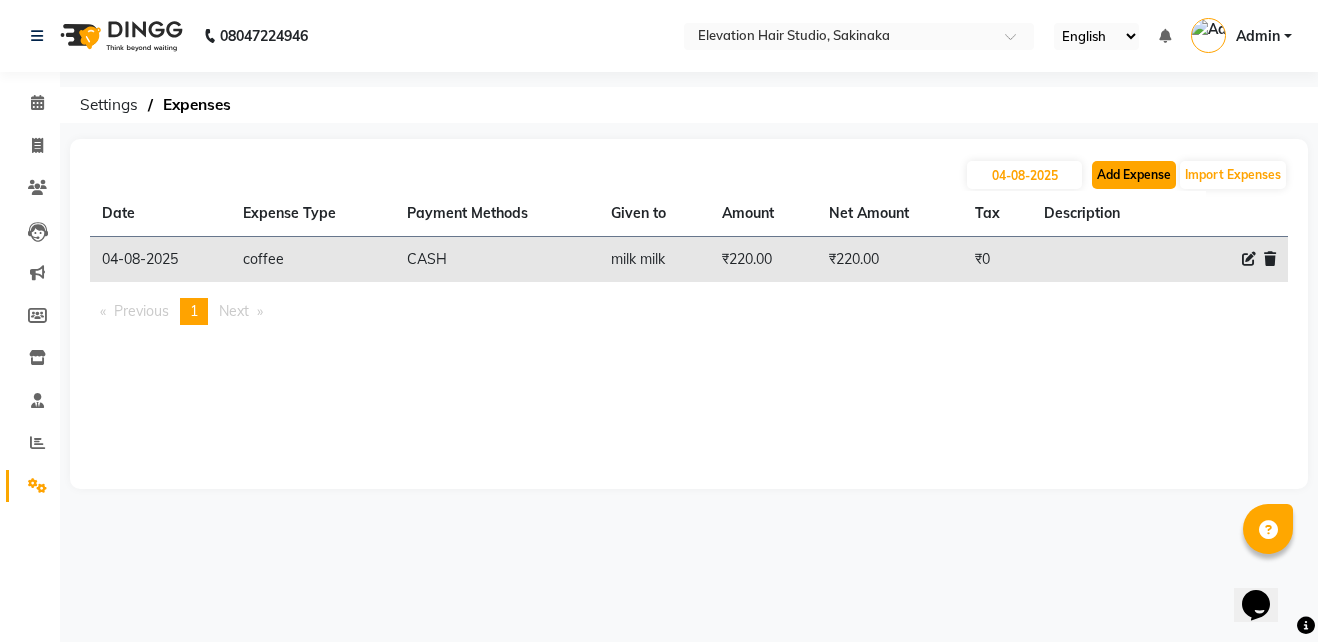 click on "Add Expense" 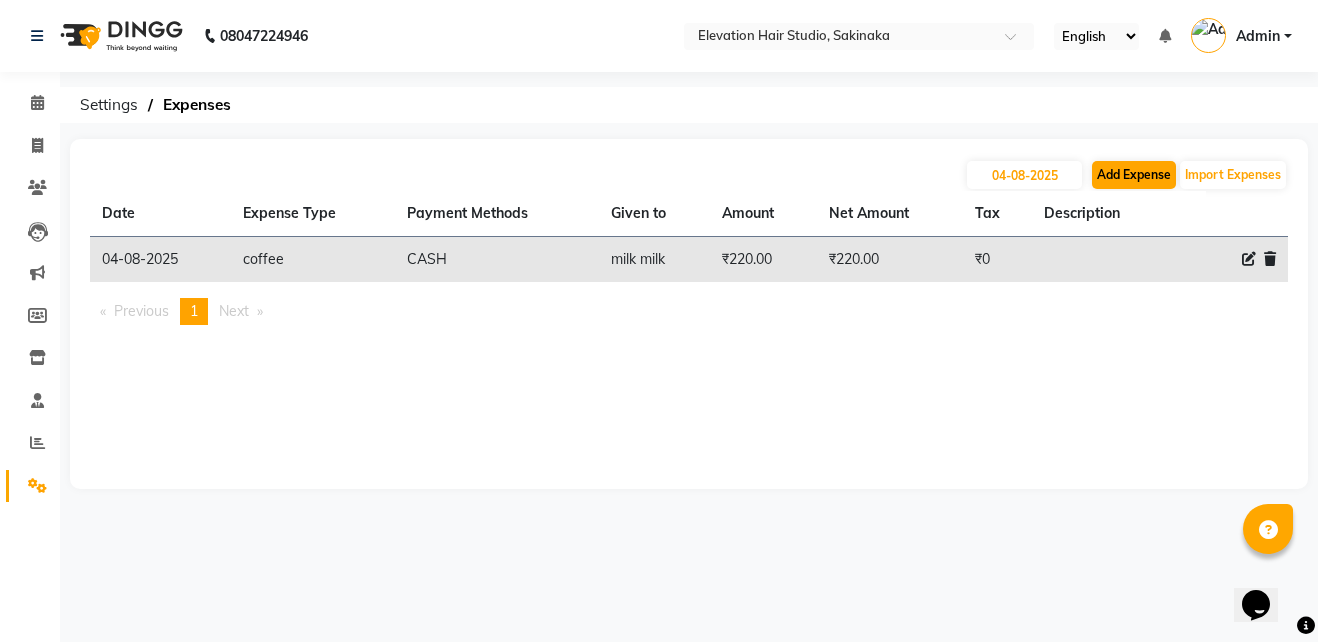 select on "1" 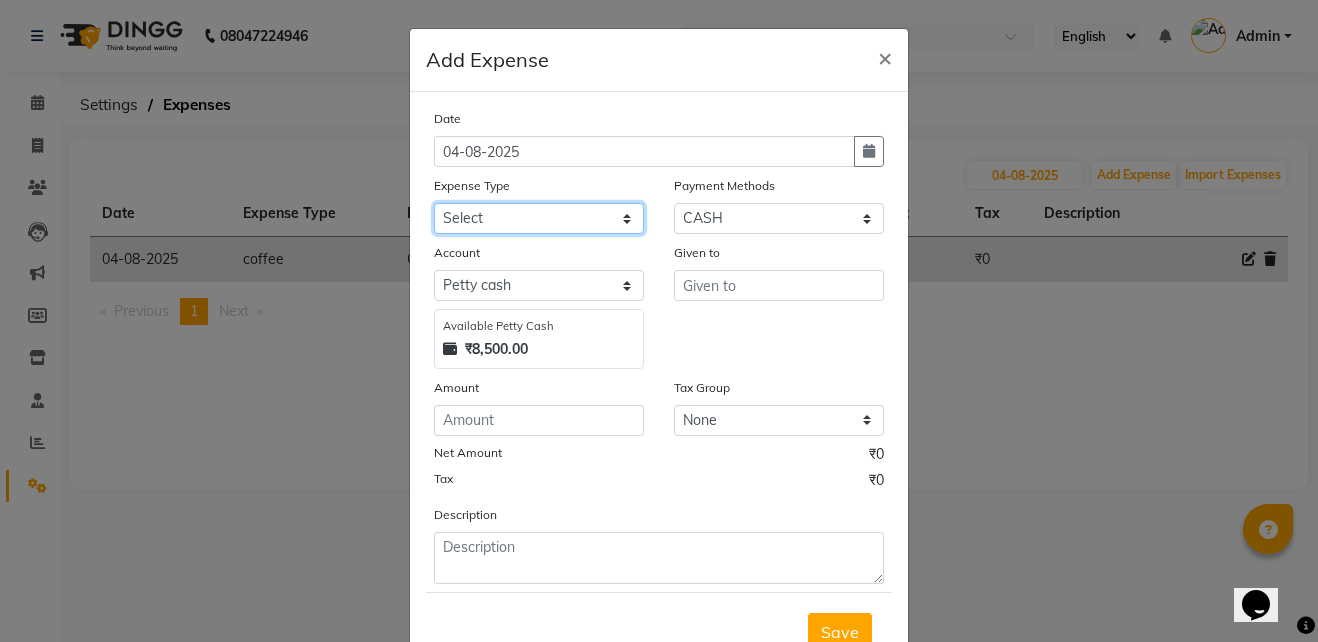 click on "Select AC Adrak Advance Salary agarbatti anees Appron asmoul advance salary Bank charges Car maintenance  CARPENTER Cash Deposited to bank Cash Handed over to Owner cellphone Client Snacks Clinical charges coffee conditioner courier diliptip dustbinplatebottle Equipment extrastuff fridge Fuel glue Govt fee greaser hairpatch hardware Incentive Insurance International purchase israil key lead light bill Loan Repayment Maintenance Marketing medicine milk Miscellaneous MRA ola Other paddlebrush PAINTER Pantry plumber Product product recharge rehman Rent Salary salary salary sandwich shampoo Staff Snacks sugar TAPE Tax Tea & Refreshment tissue towel trolly Utilities velocity VIDEO water web side WEFAST wireboard xerox" 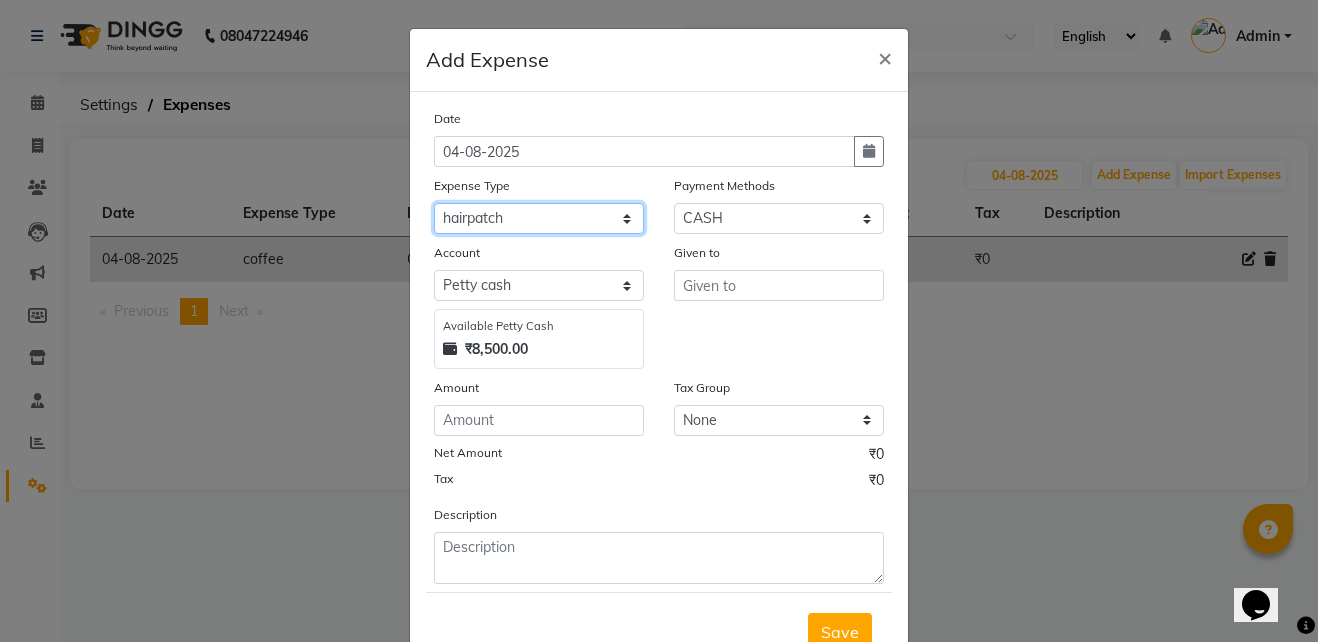 click on "Select AC Adrak Advance Salary agarbatti anees Appron asmoul advance salary Bank charges Car maintenance  CARPENTER Cash Deposited to bank Cash Handed over to Owner cellphone Client Snacks Clinical charges coffee conditioner courier diliptip dustbinplatebottle Equipment extrastuff fridge Fuel glue Govt fee greaser hairpatch hardware Incentive Insurance International purchase israil key lead light bill Loan Repayment Maintenance Marketing medicine milk Miscellaneous MRA ola Other paddlebrush PAINTER Pantry plumber Product product recharge rehman Rent Salary salary salary sandwich shampoo Staff Snacks sugar TAPE Tax Tea & Refreshment tissue towel trolly Utilities velocity VIDEO water web side WEFAST wireboard xerox" 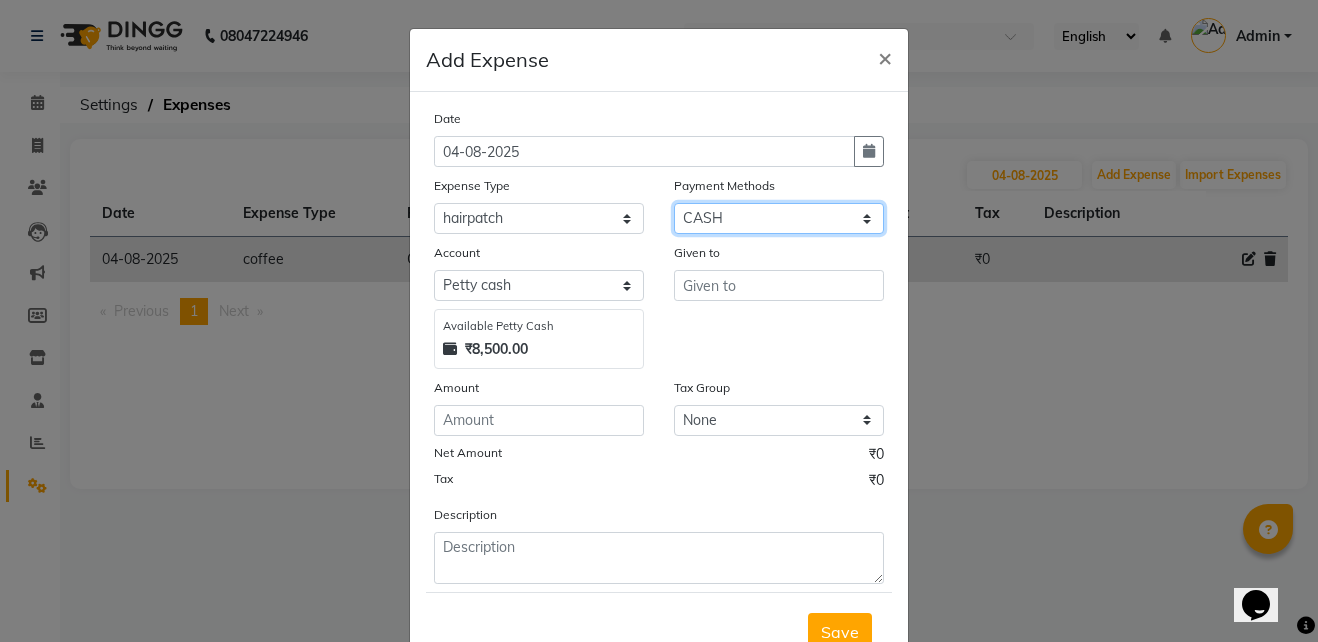 click on "Select CASH CARD GPay PhonePe Loan Cheque Package Visa Card BharatPay PayTM Wallet" 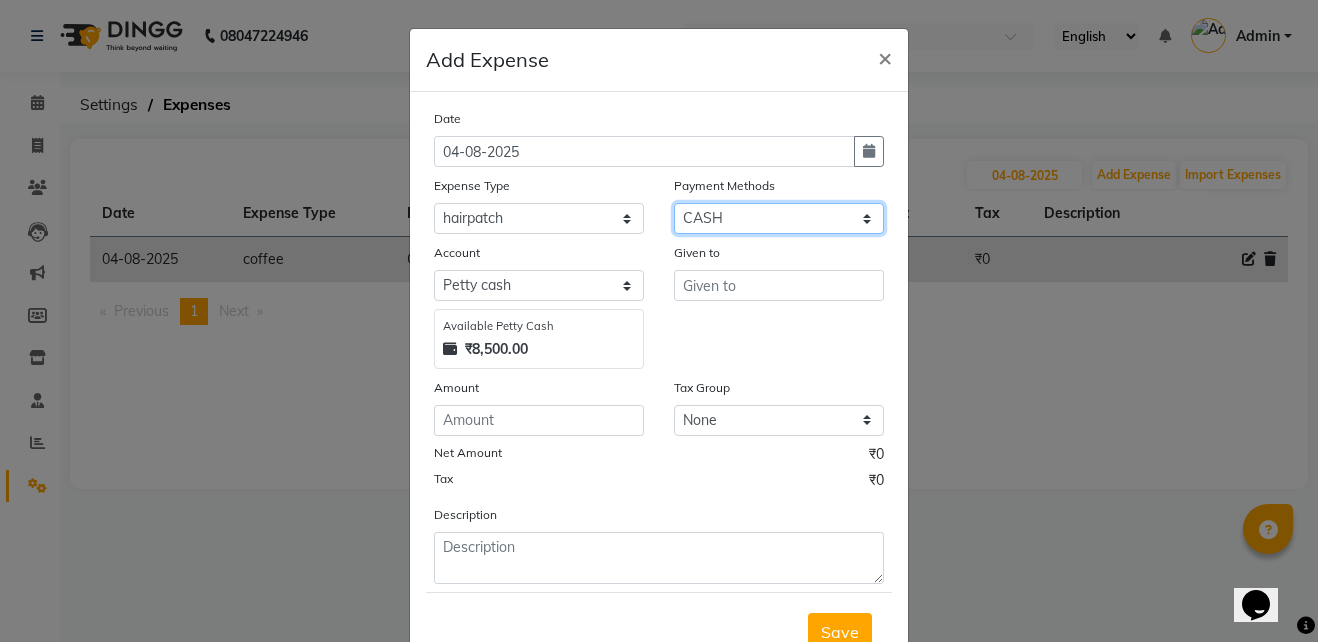 select on "5" 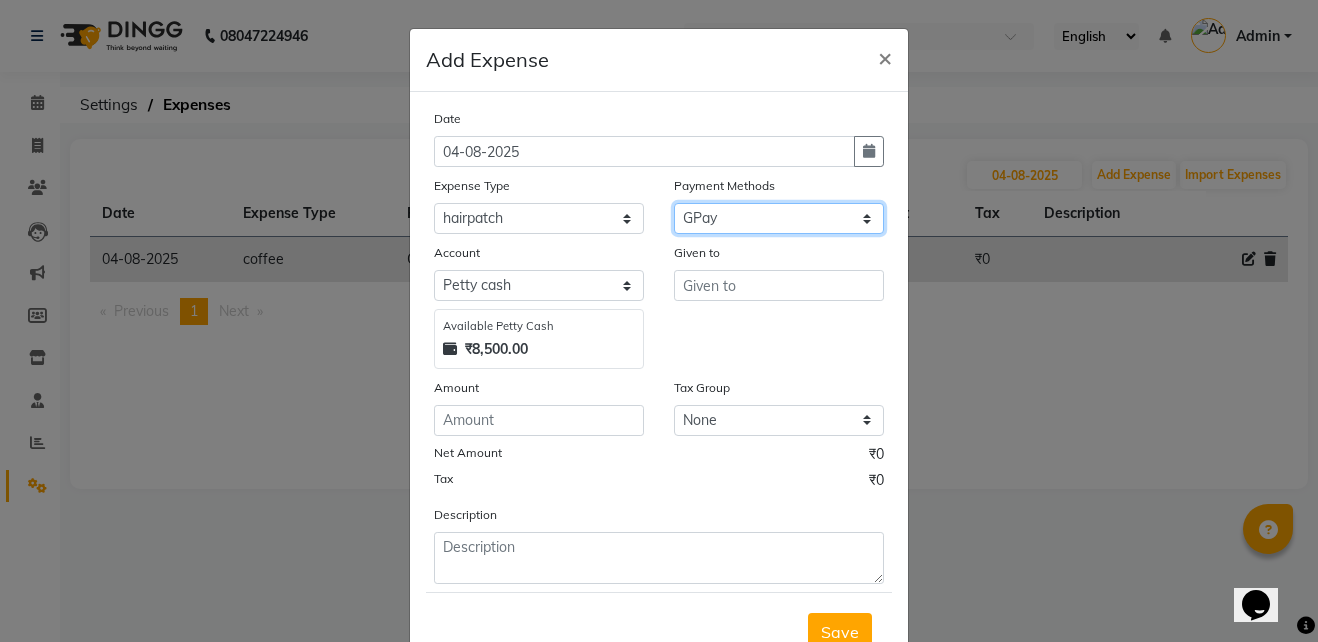 click on "Select CASH CARD GPay PhonePe Loan Cheque Package Visa Card BharatPay PayTM Wallet" 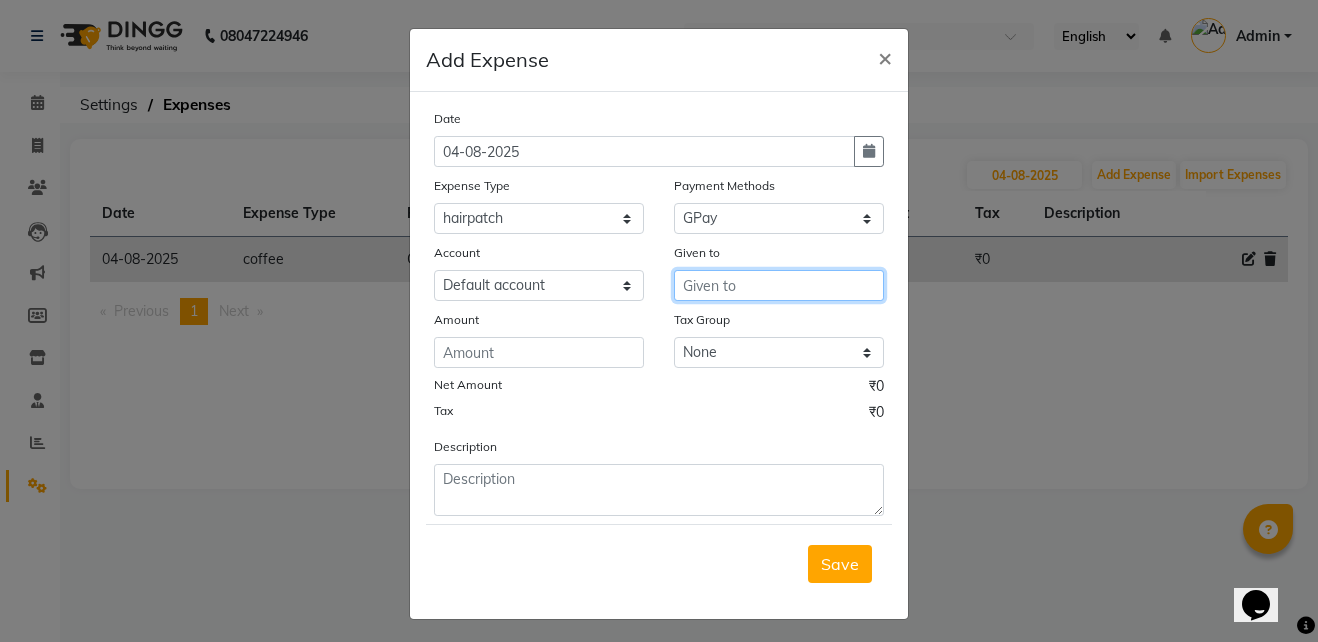 click at bounding box center [779, 285] 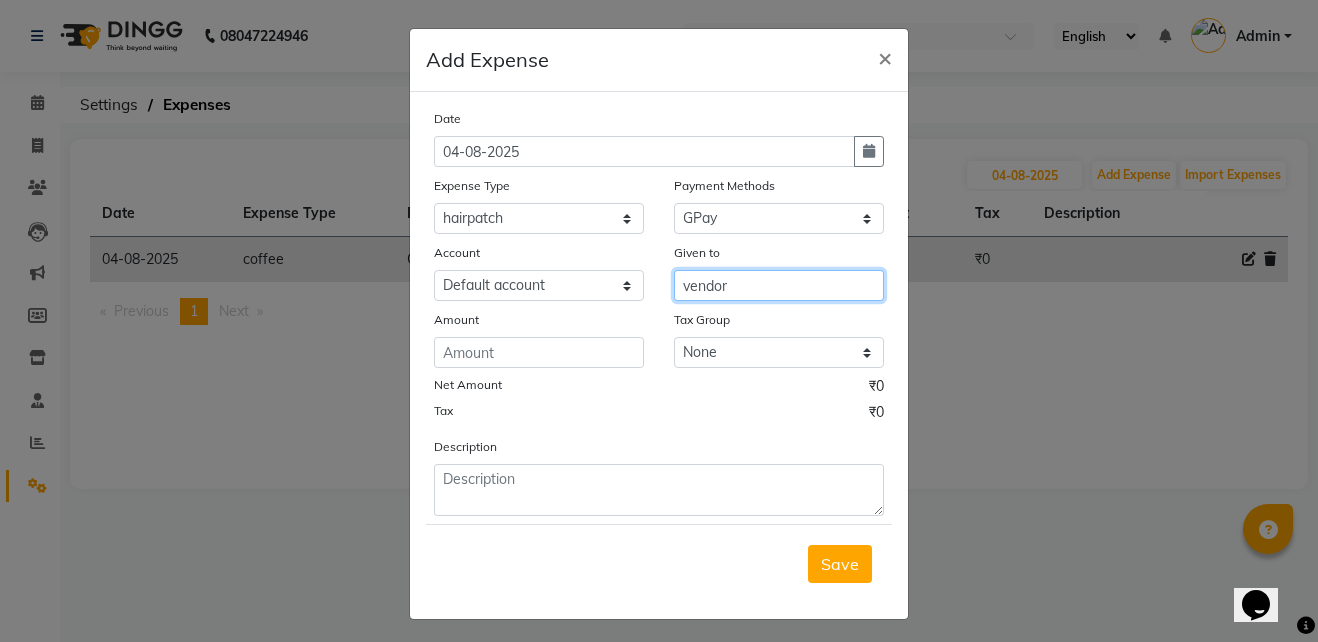 type on "vendor" 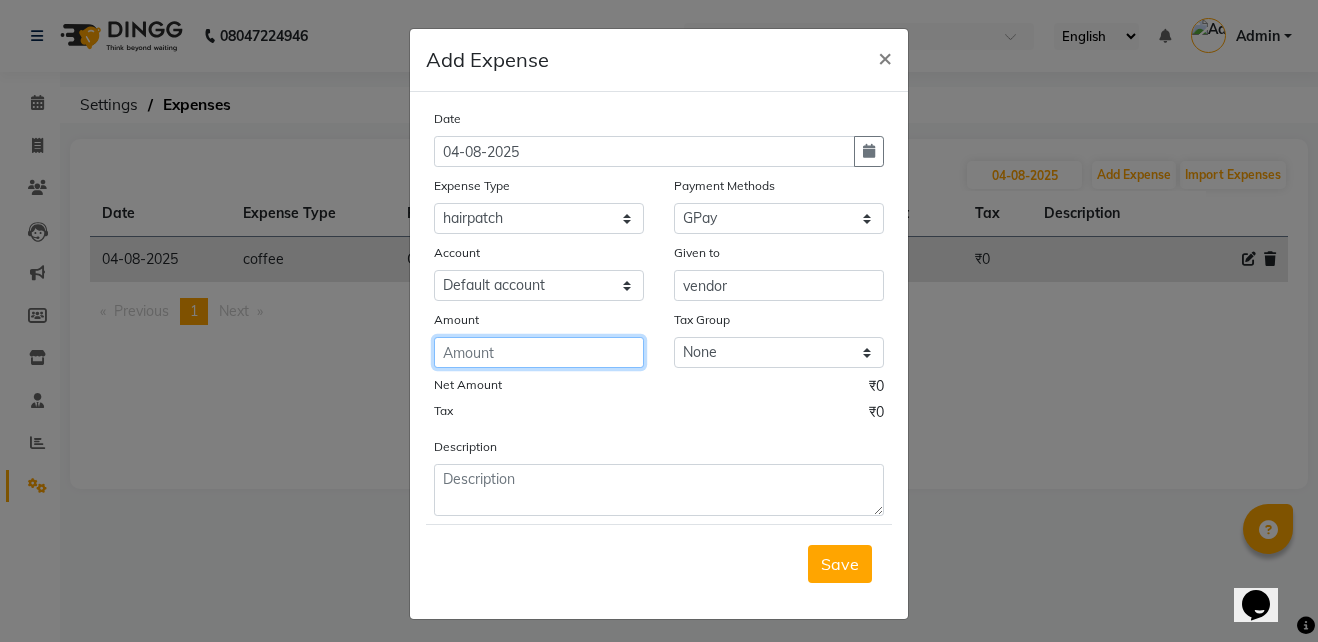 click 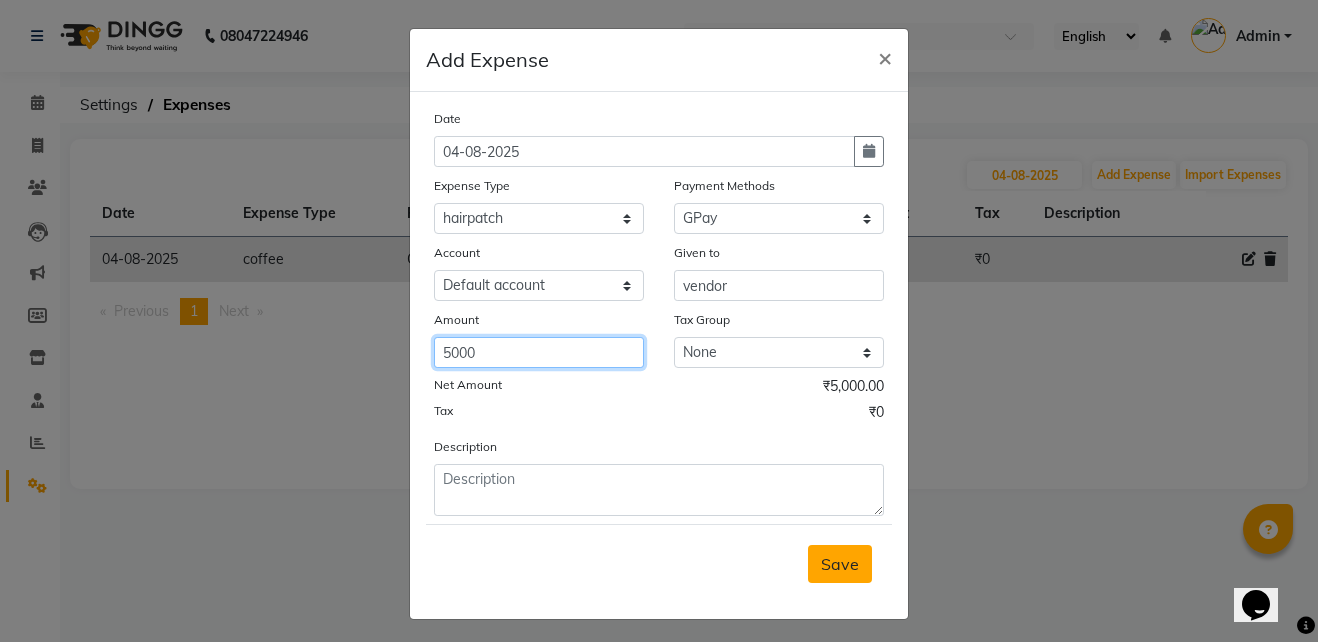 type on "5000" 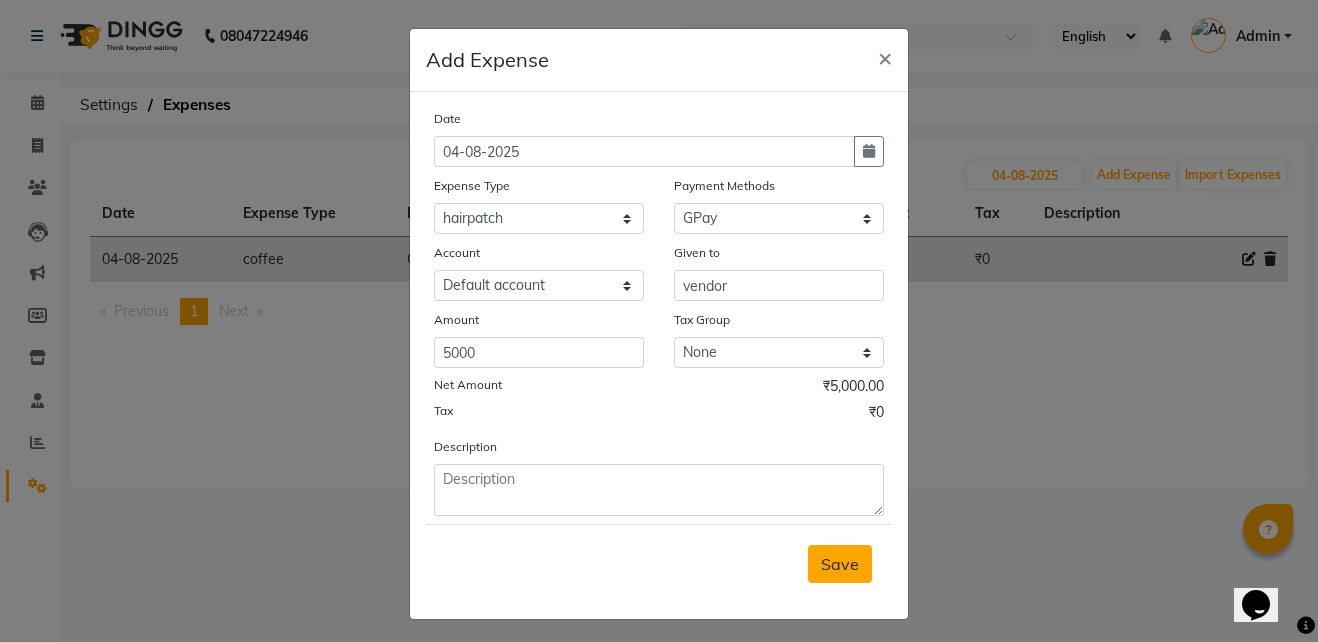 click on "Save" at bounding box center (840, 564) 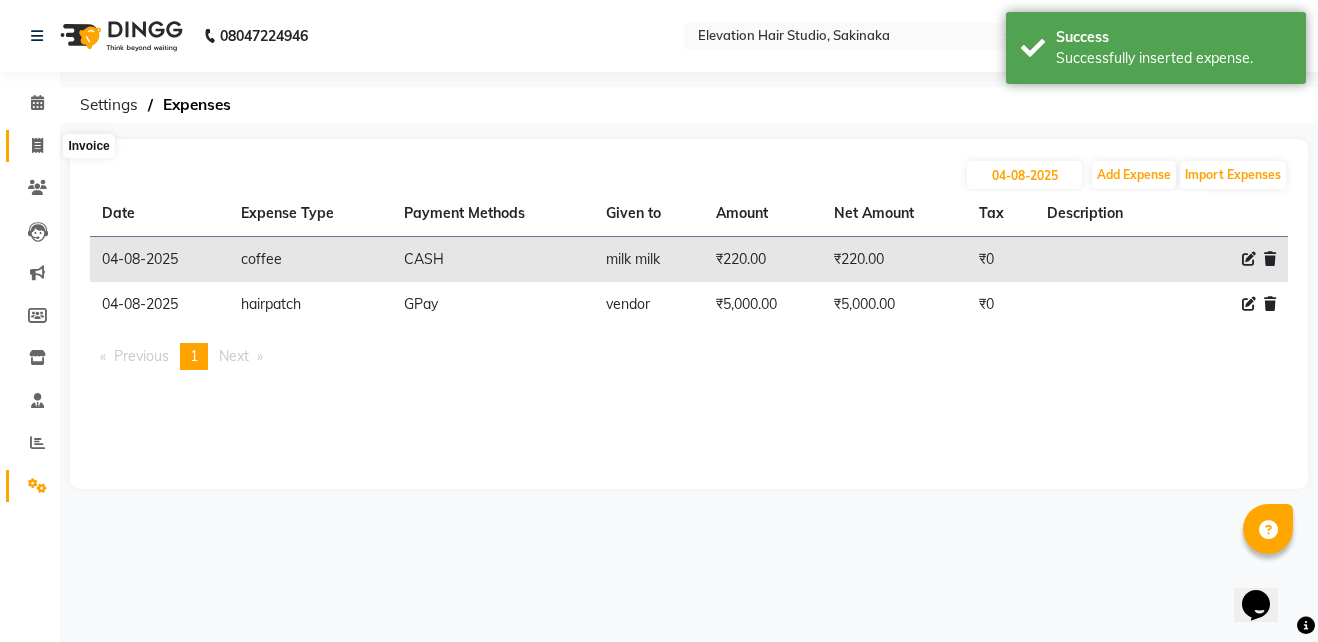 click 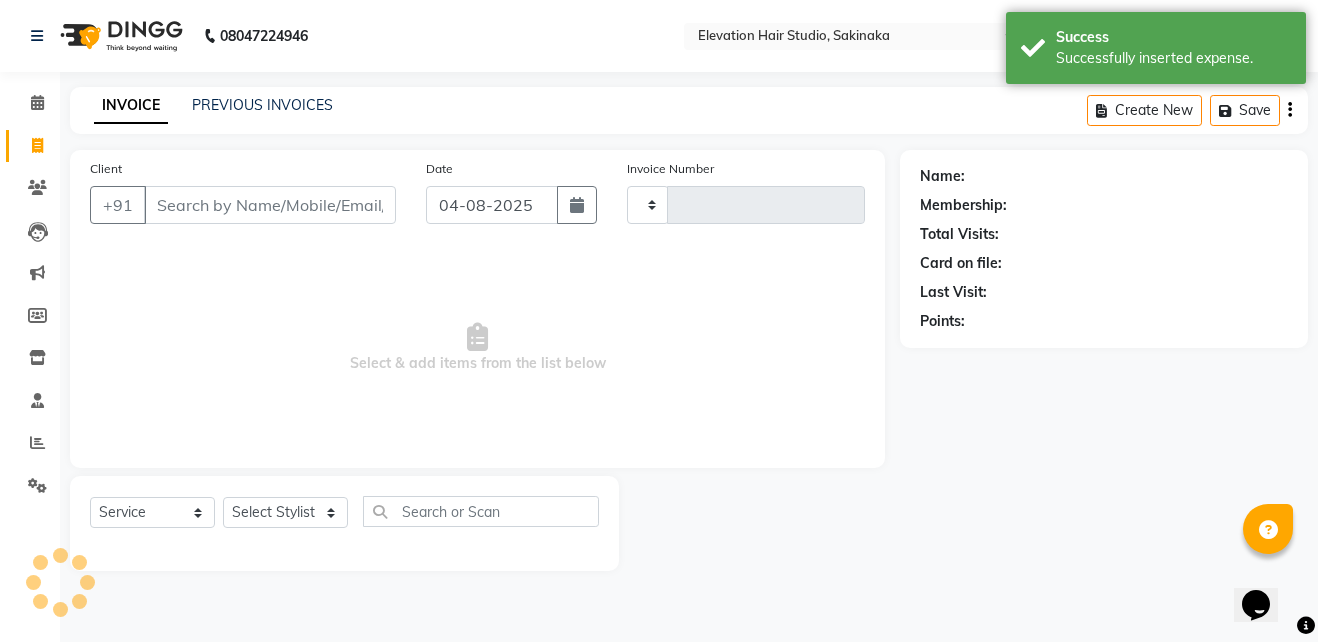 type on "1320" 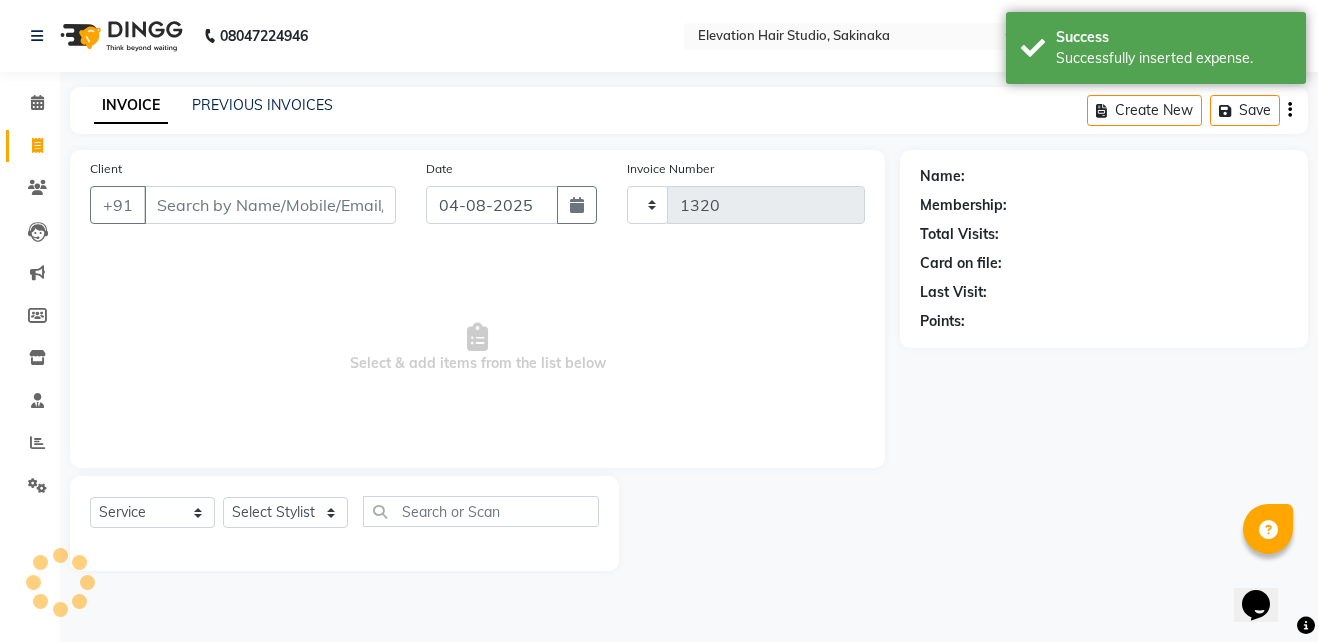 select on "4949" 